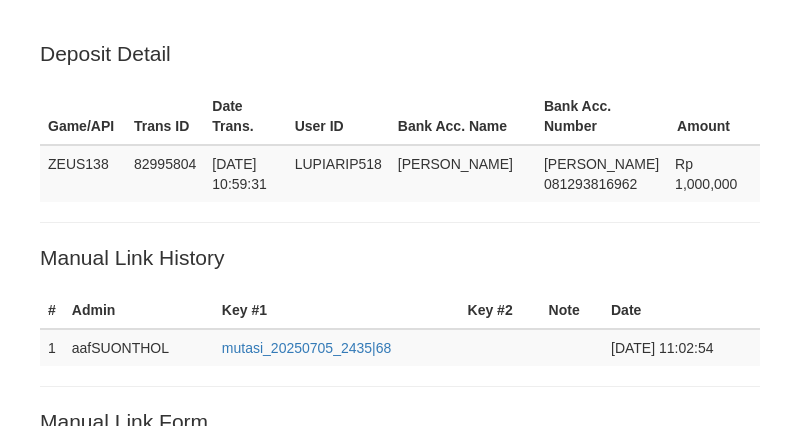 scroll, scrollTop: 293, scrollLeft: 0, axis: vertical 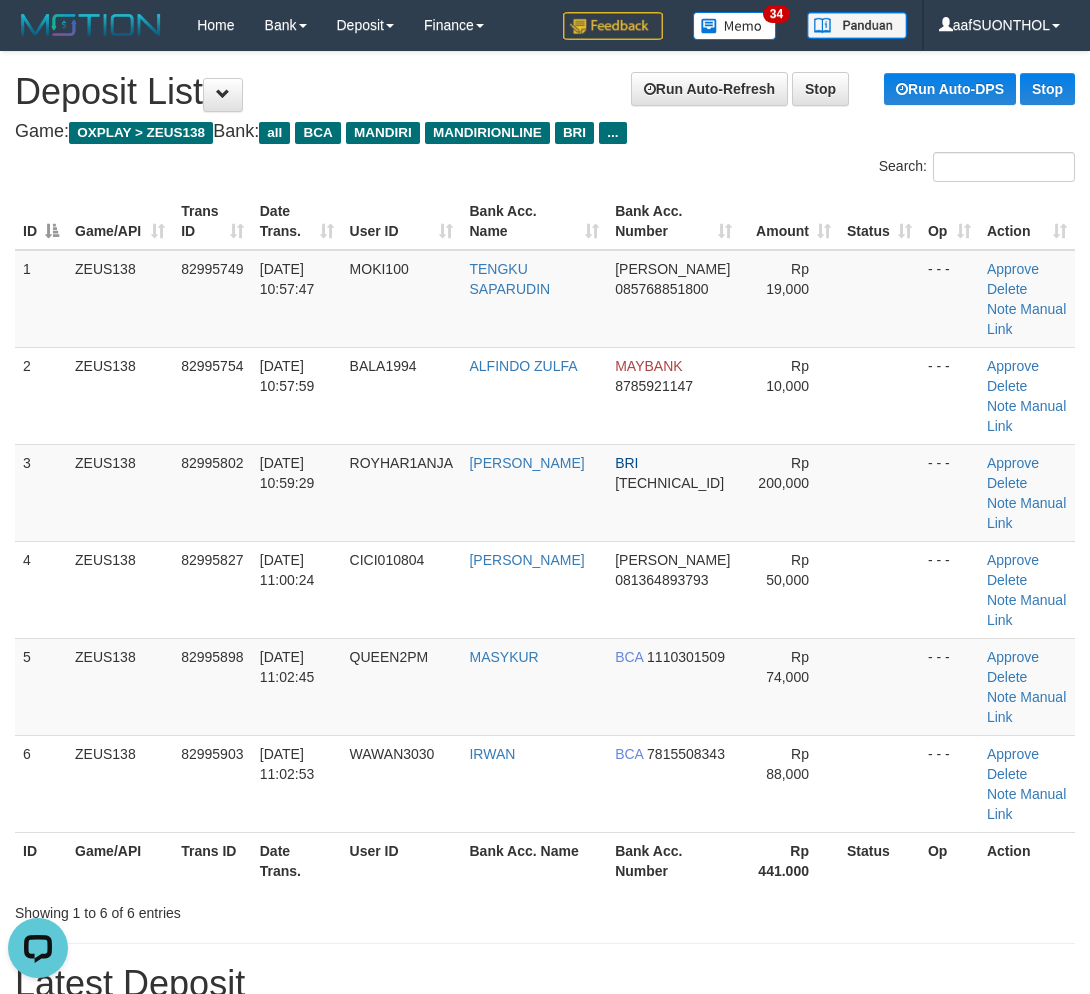 click on "Showing 1 to 6 of 6 entries" at bounding box center [545, 909] 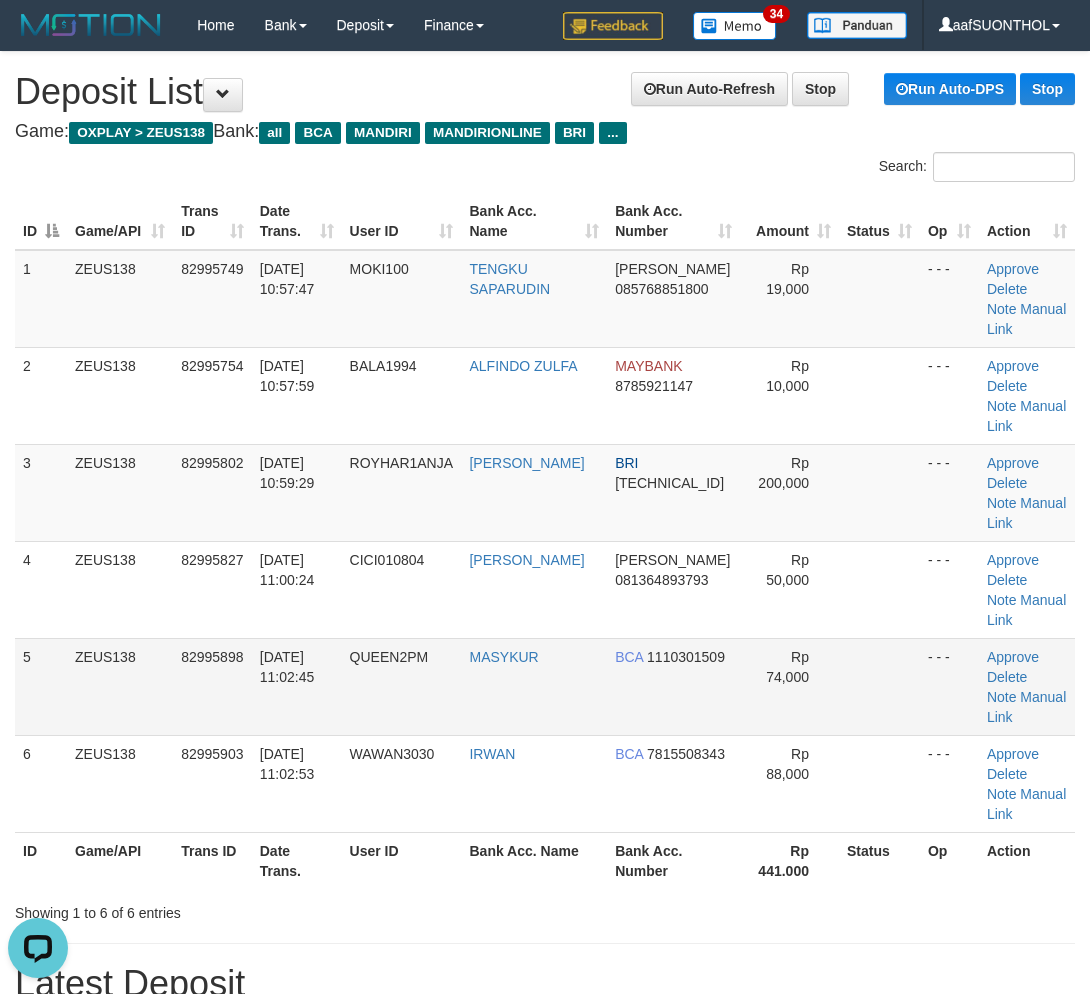 click at bounding box center [879, 686] 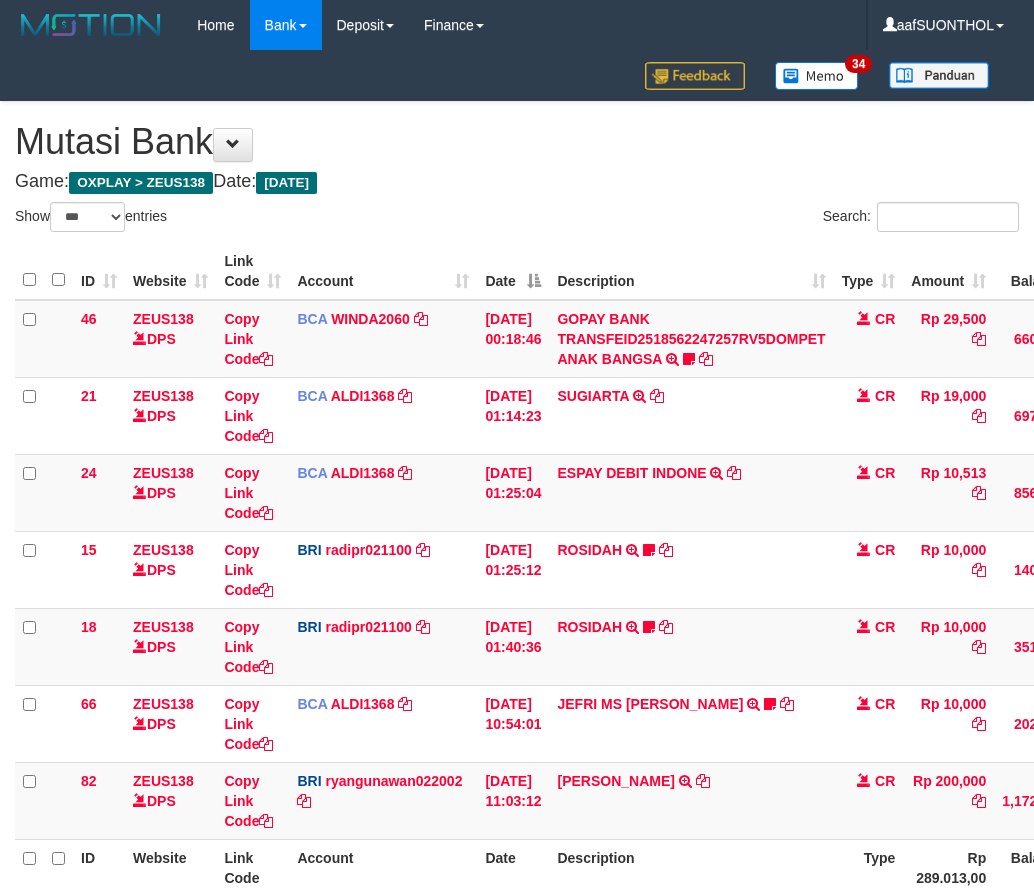 select on "***" 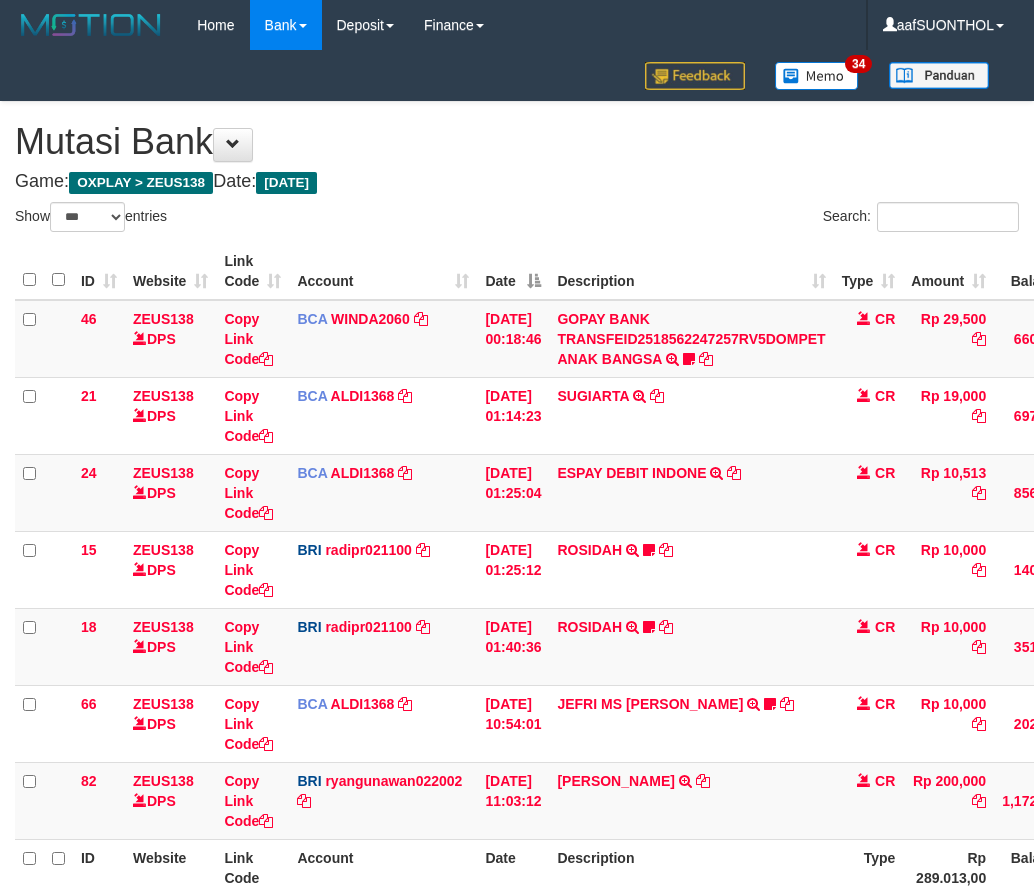 scroll, scrollTop: 124, scrollLeft: 0, axis: vertical 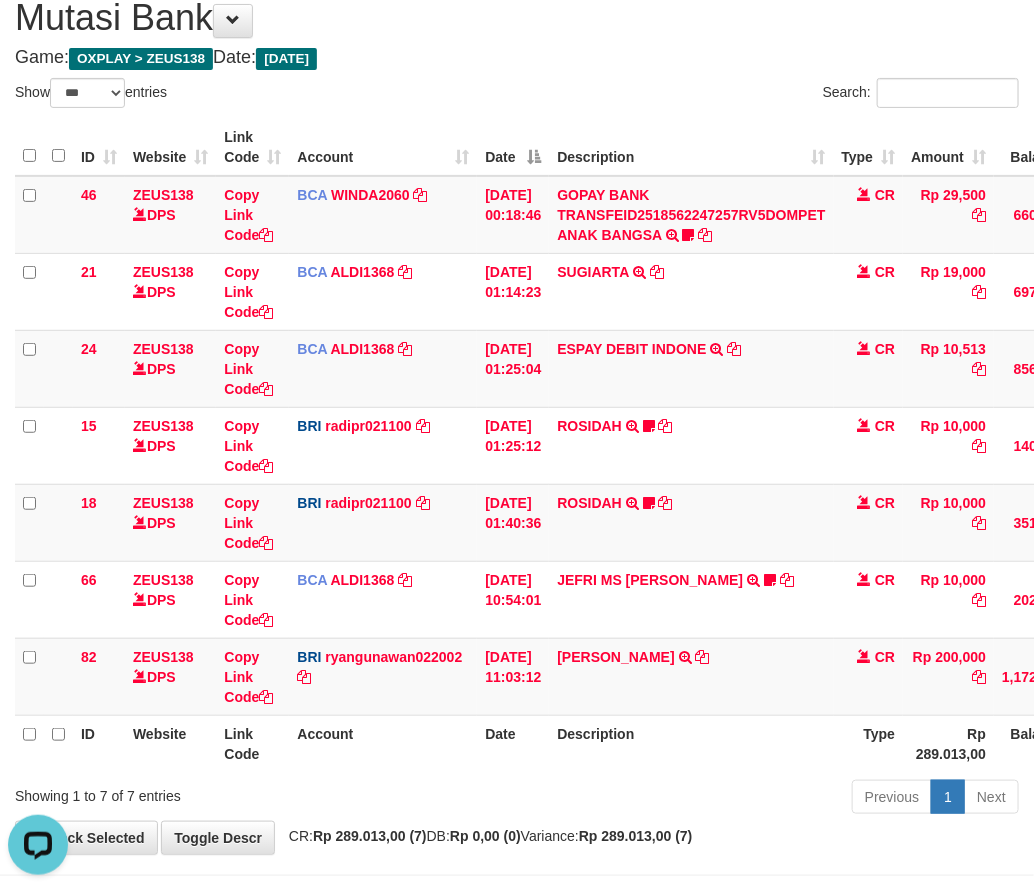 click on "Date" at bounding box center (513, 743) 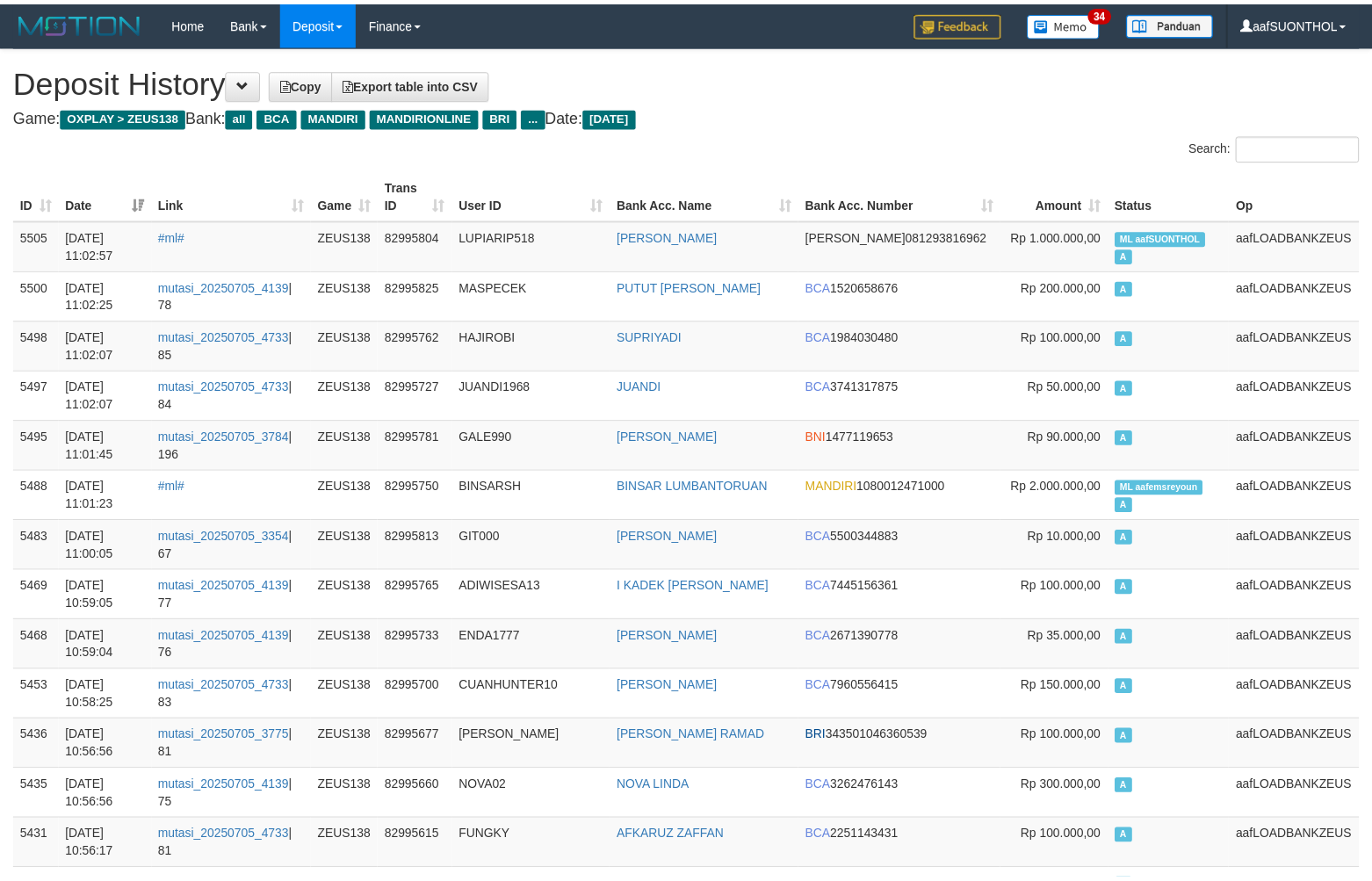 scroll, scrollTop: 0, scrollLeft: 0, axis: both 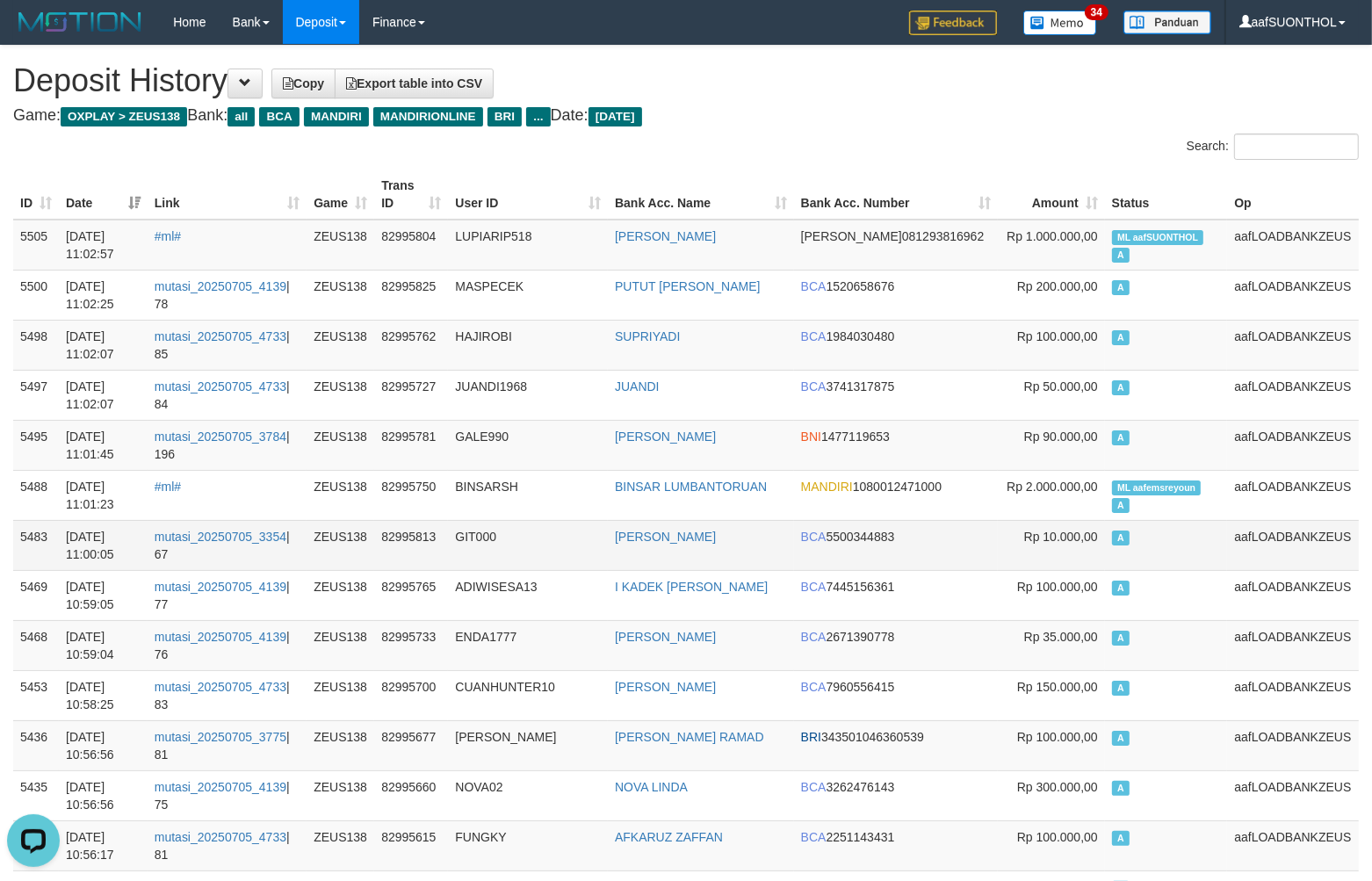 drag, startPoint x: 608, startPoint y: 563, endPoint x: 565, endPoint y: 546, distance: 46.238512 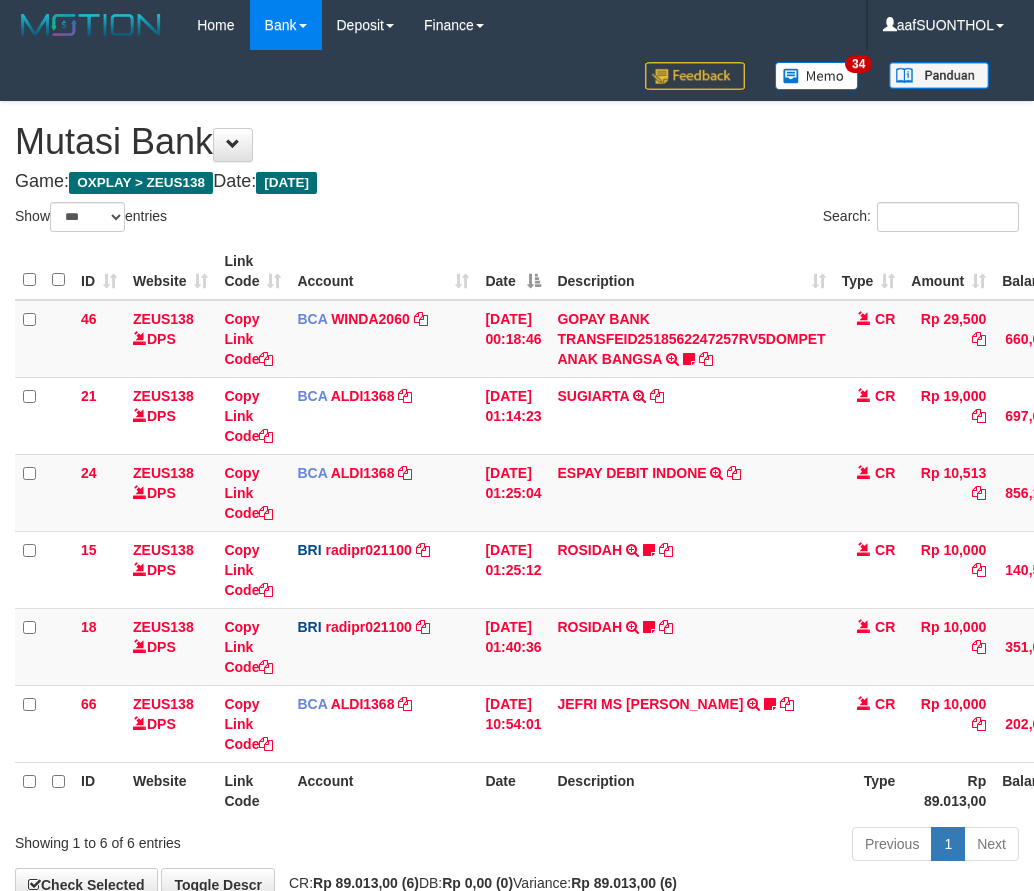 select on "***" 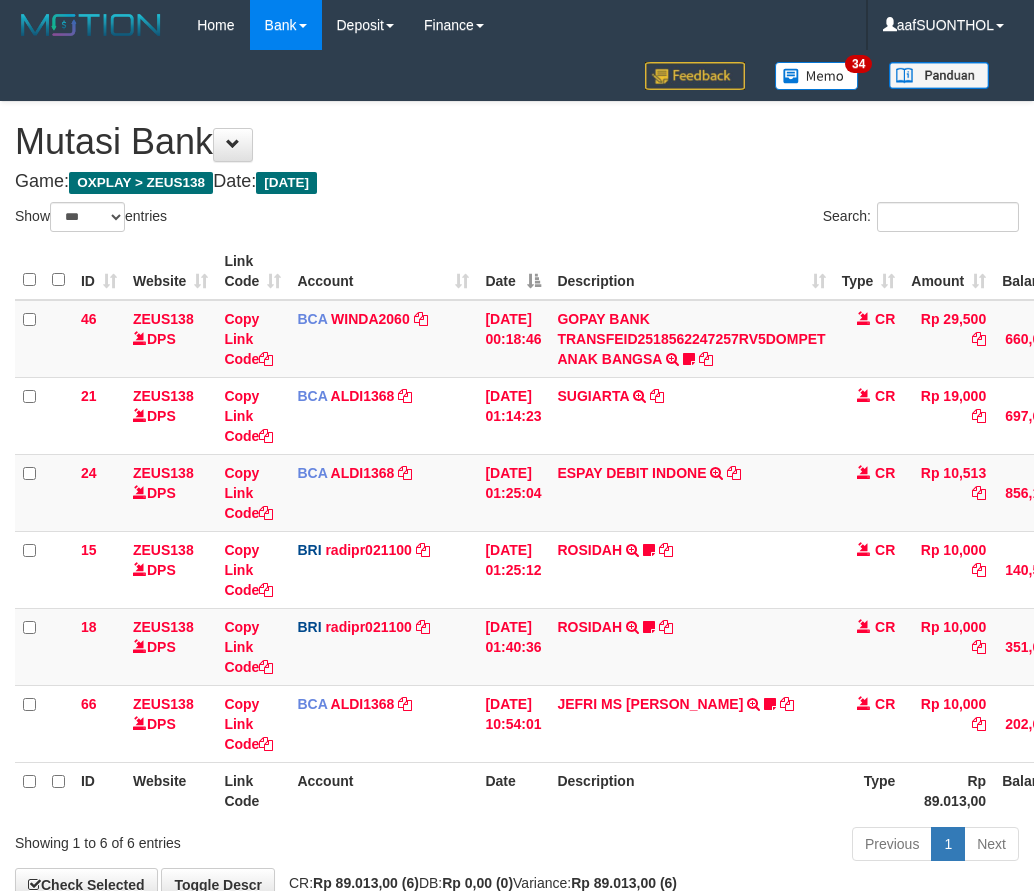 scroll, scrollTop: 123, scrollLeft: 0, axis: vertical 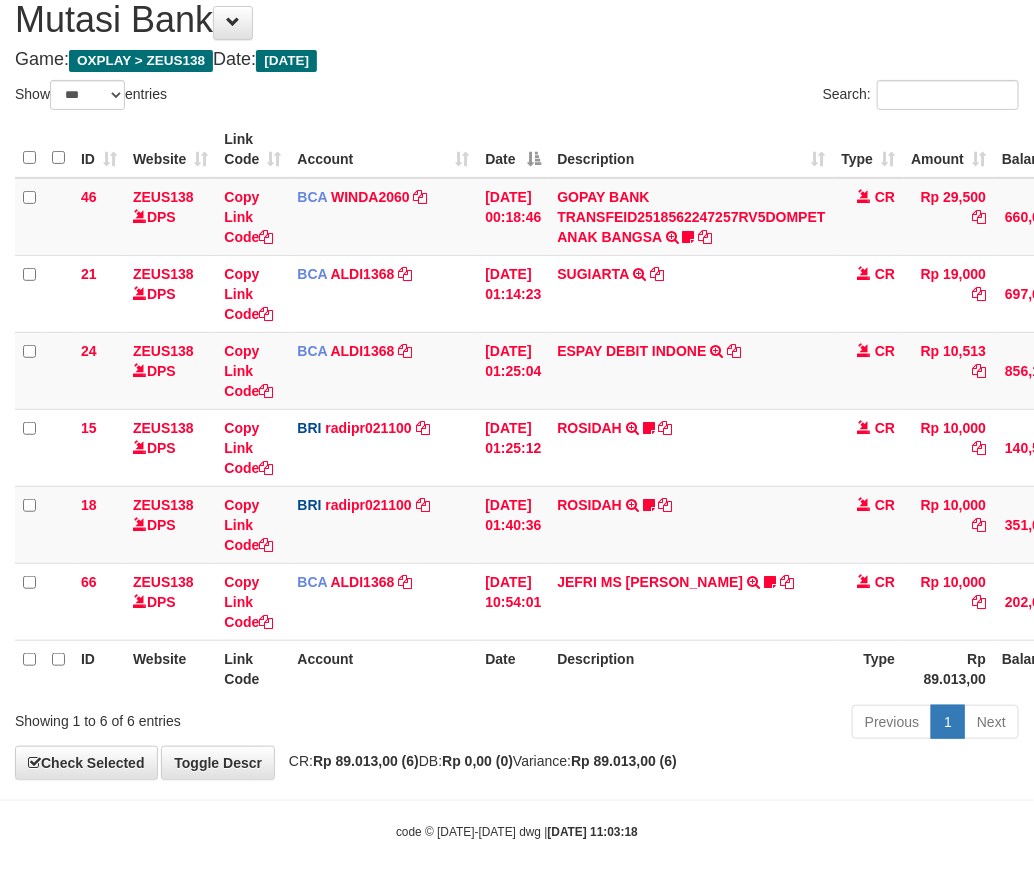 click on "Previous 1 Next" at bounding box center [732, 724] 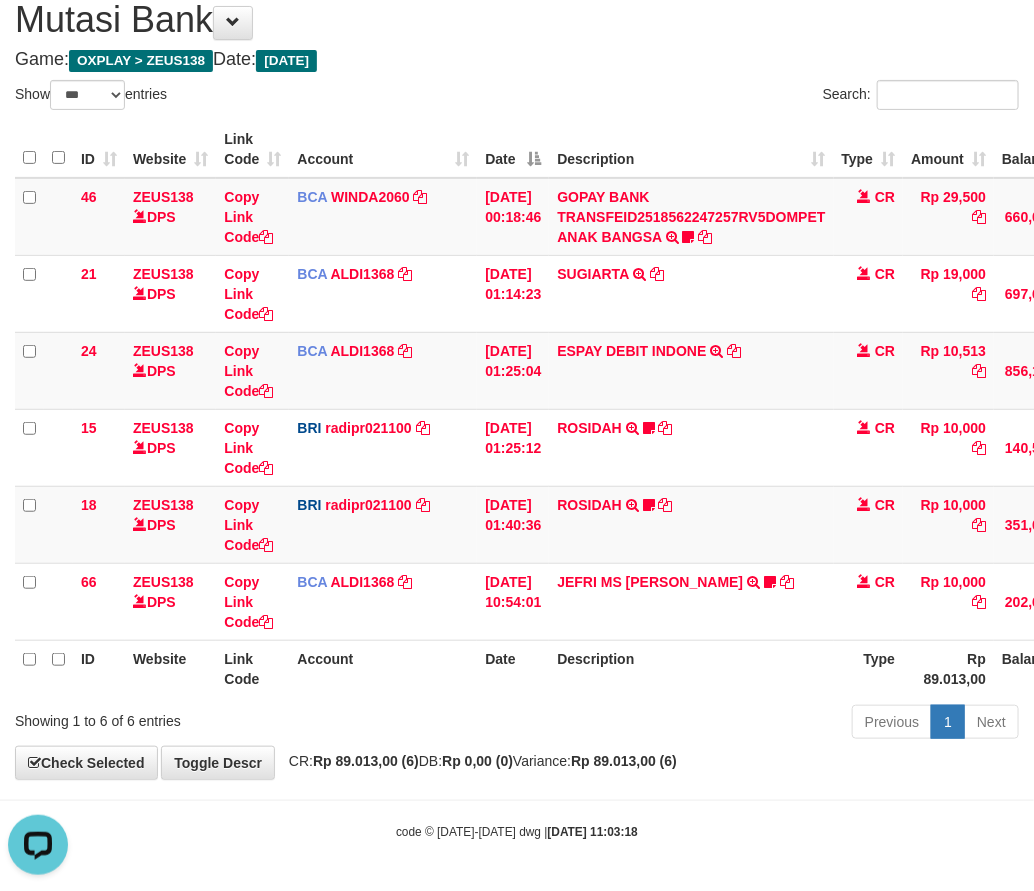 scroll, scrollTop: 0, scrollLeft: 0, axis: both 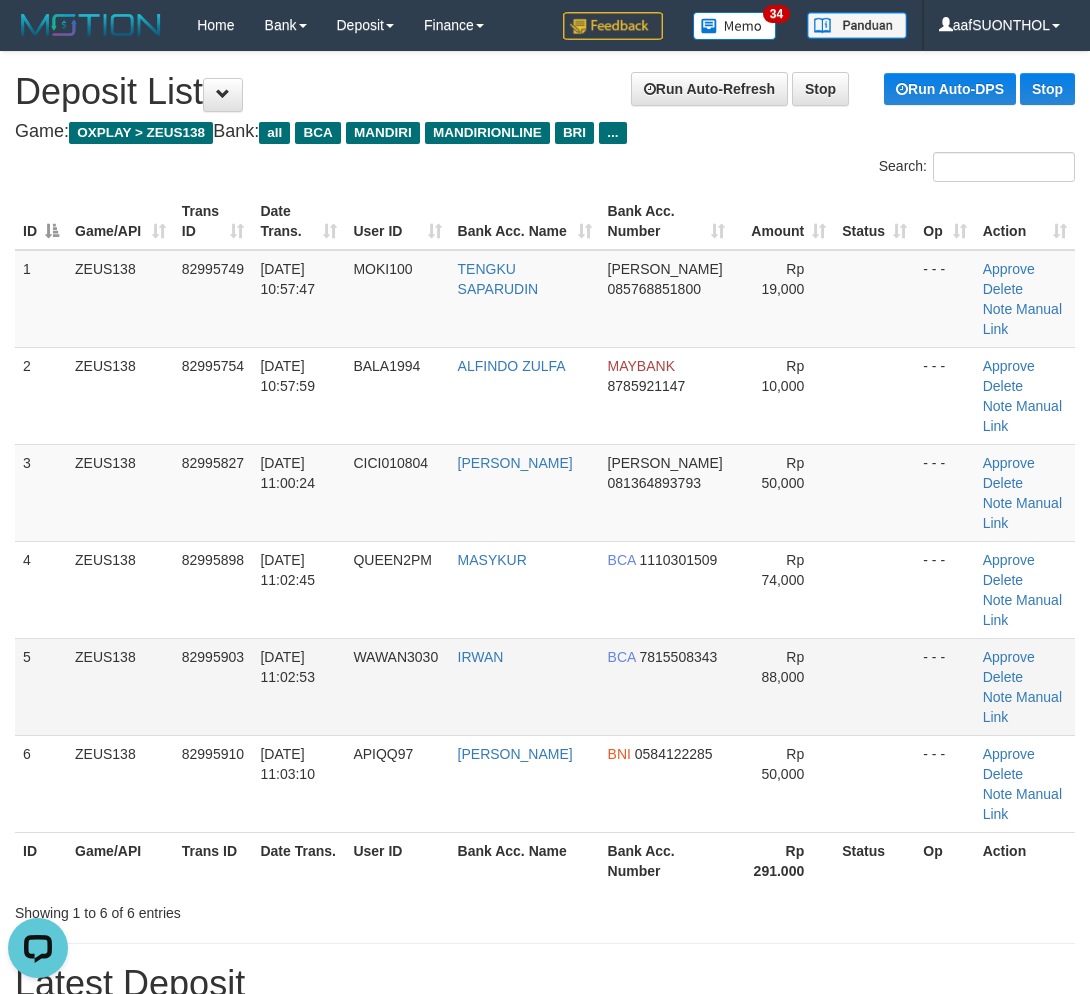 click at bounding box center (874, 686) 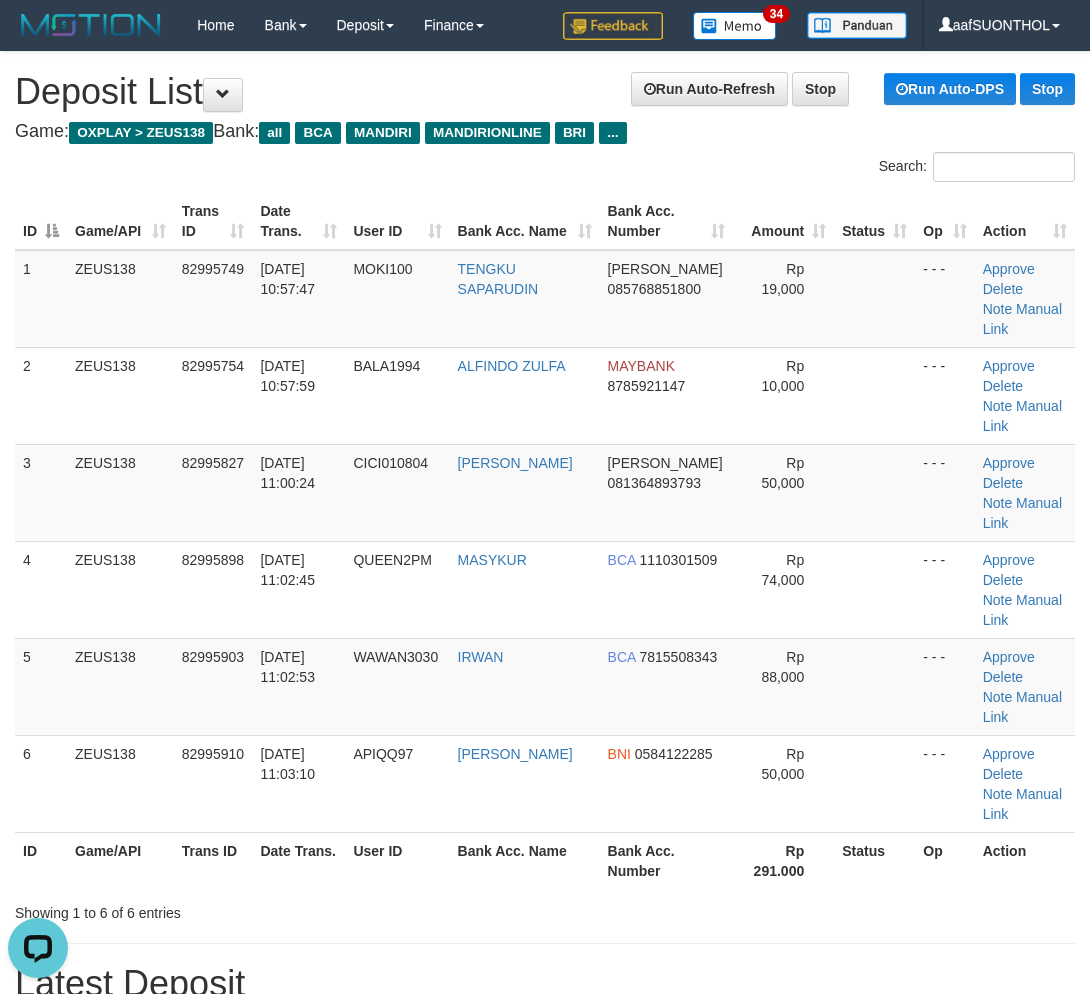drag, startPoint x: 834, startPoint y: 574, endPoint x: 1103, endPoint y: 627, distance: 274.17148 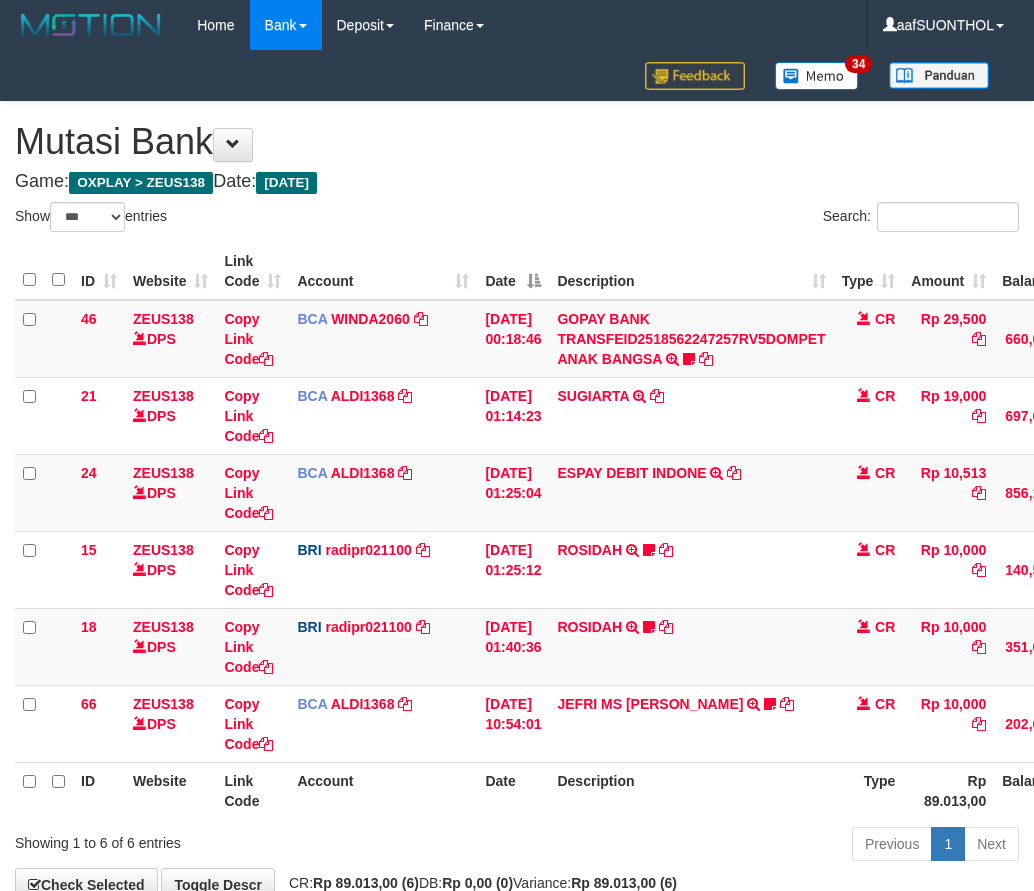 select on "***" 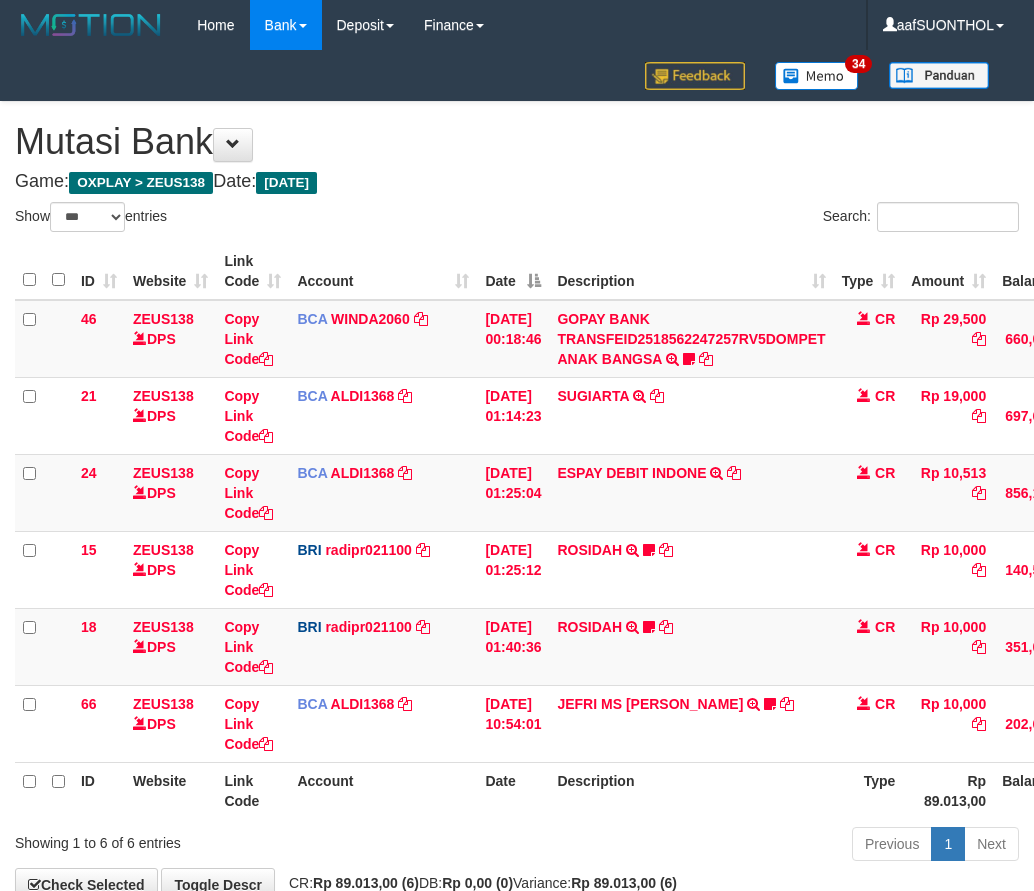 scroll, scrollTop: 123, scrollLeft: 0, axis: vertical 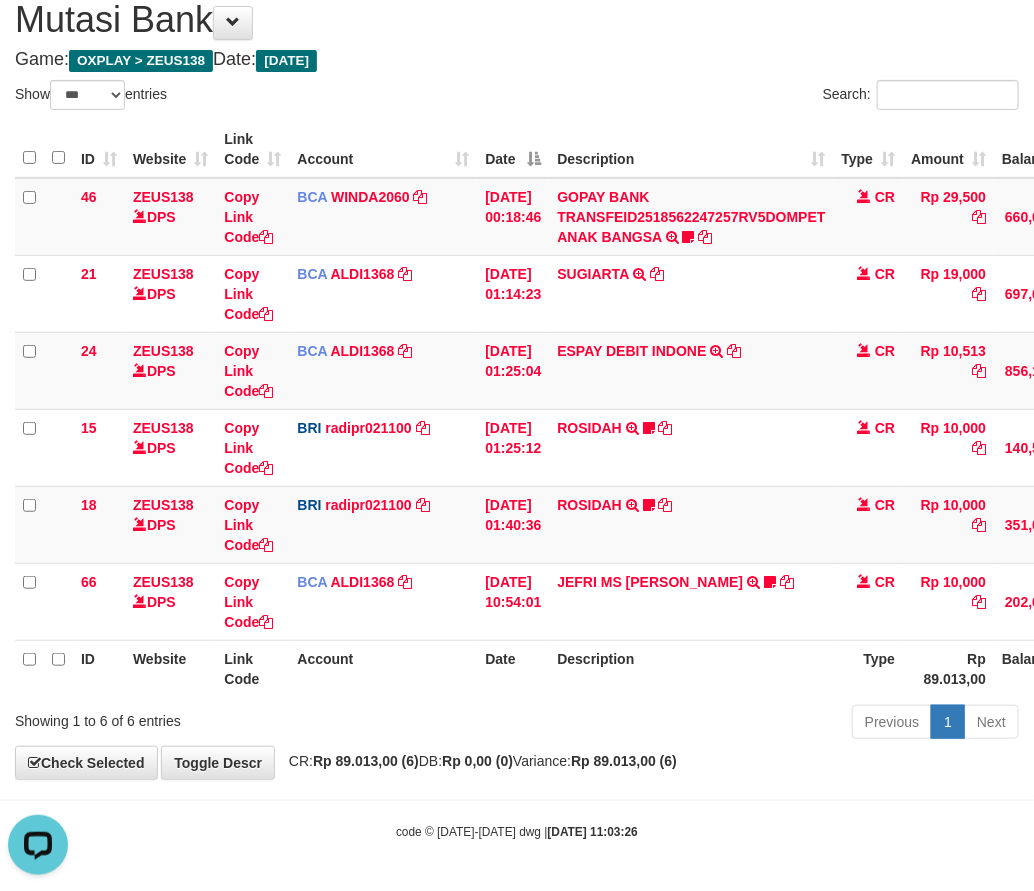 click on "Previous 1 Next" at bounding box center (732, 724) 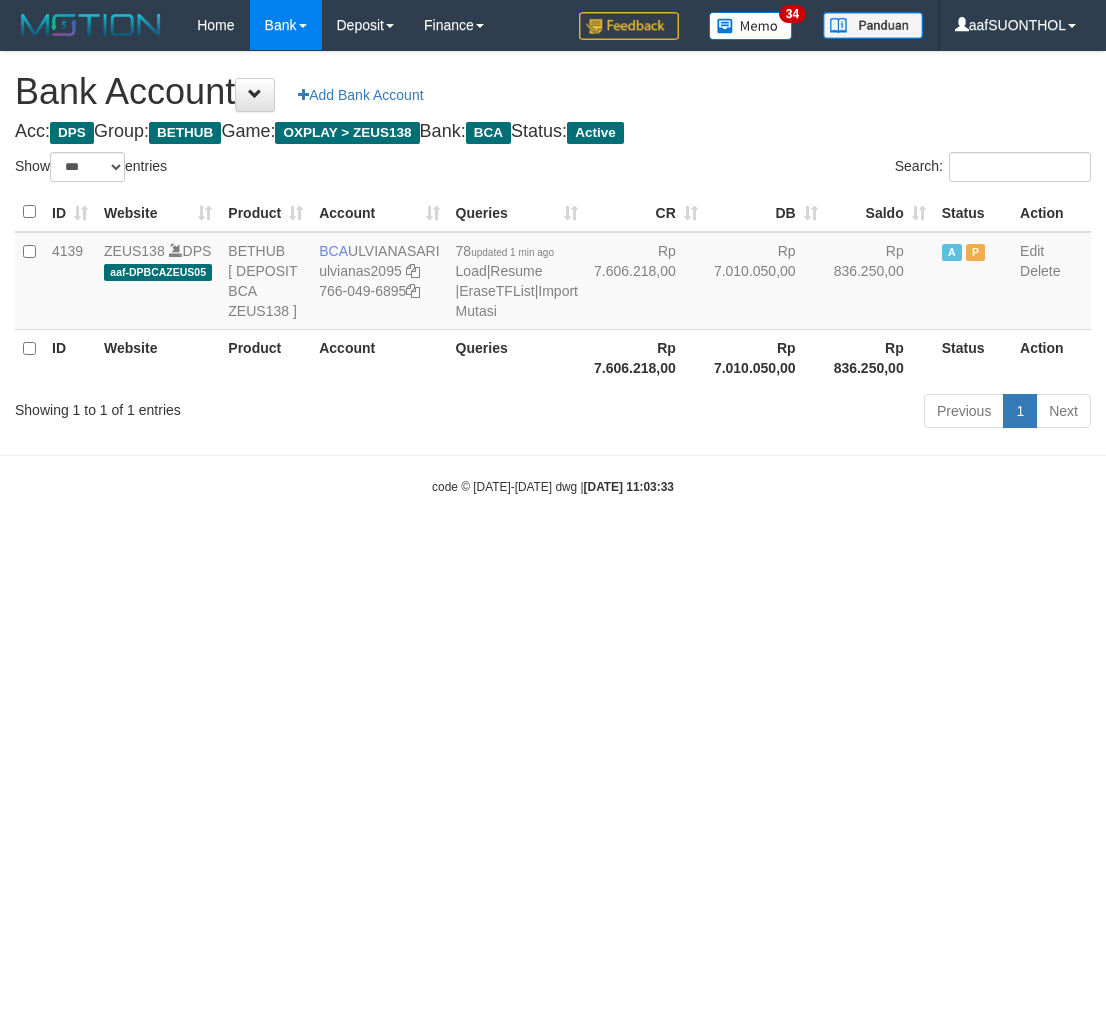 select on "***" 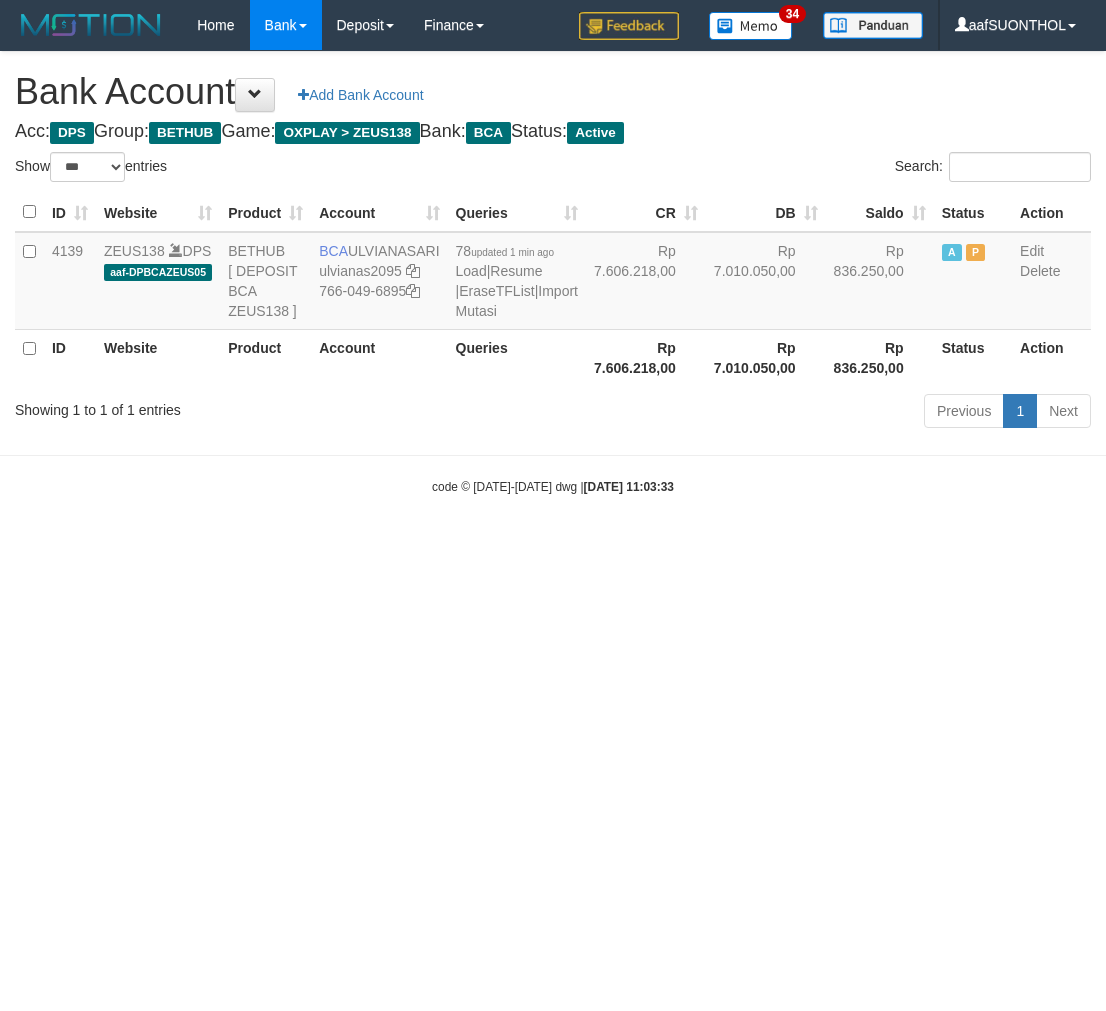 scroll, scrollTop: 0, scrollLeft: 0, axis: both 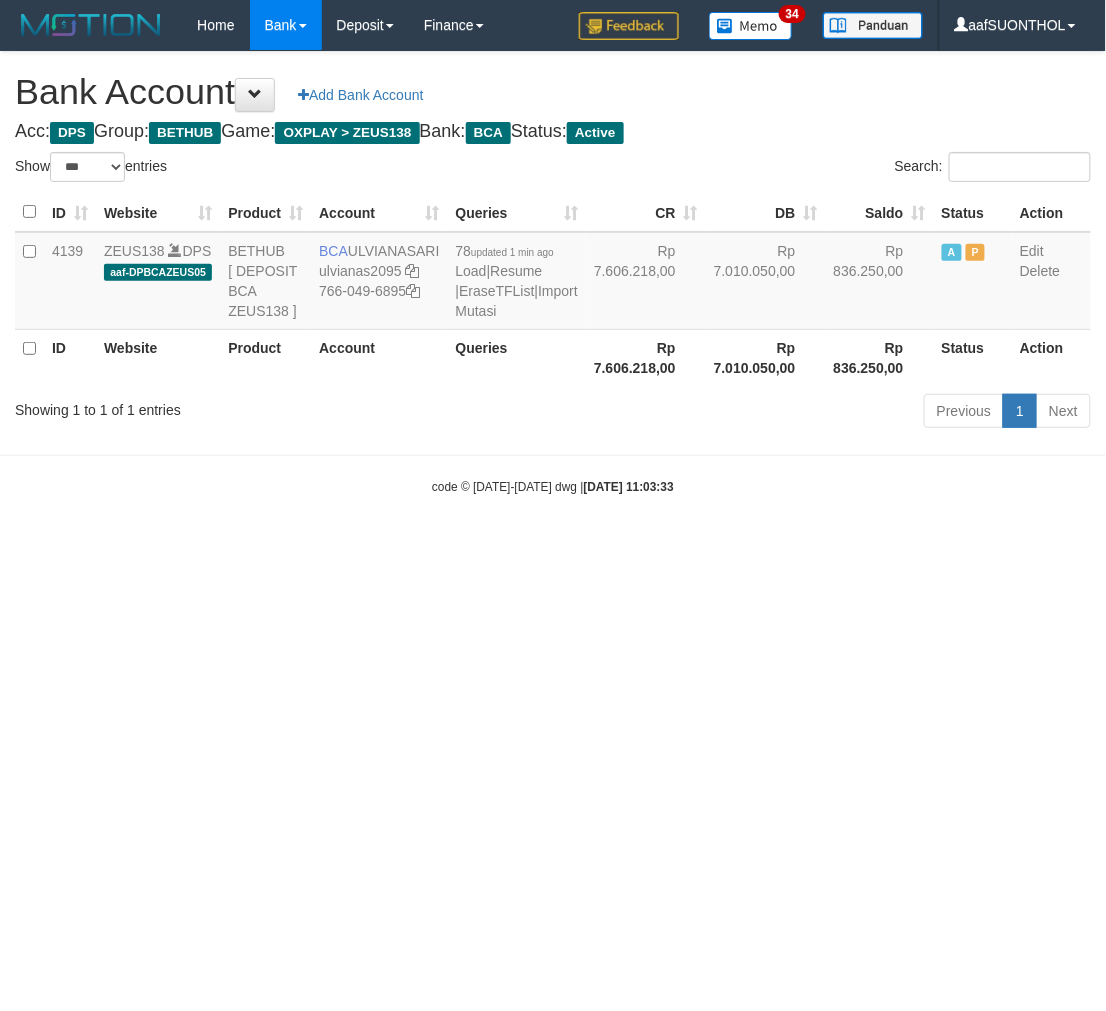 click on "Toggle navigation
Home
Bank
Account List
Load
By Website
Group
[OXPLAY]													ZEUS138
By Load Group (DPS)
Sync" at bounding box center [553, 273] 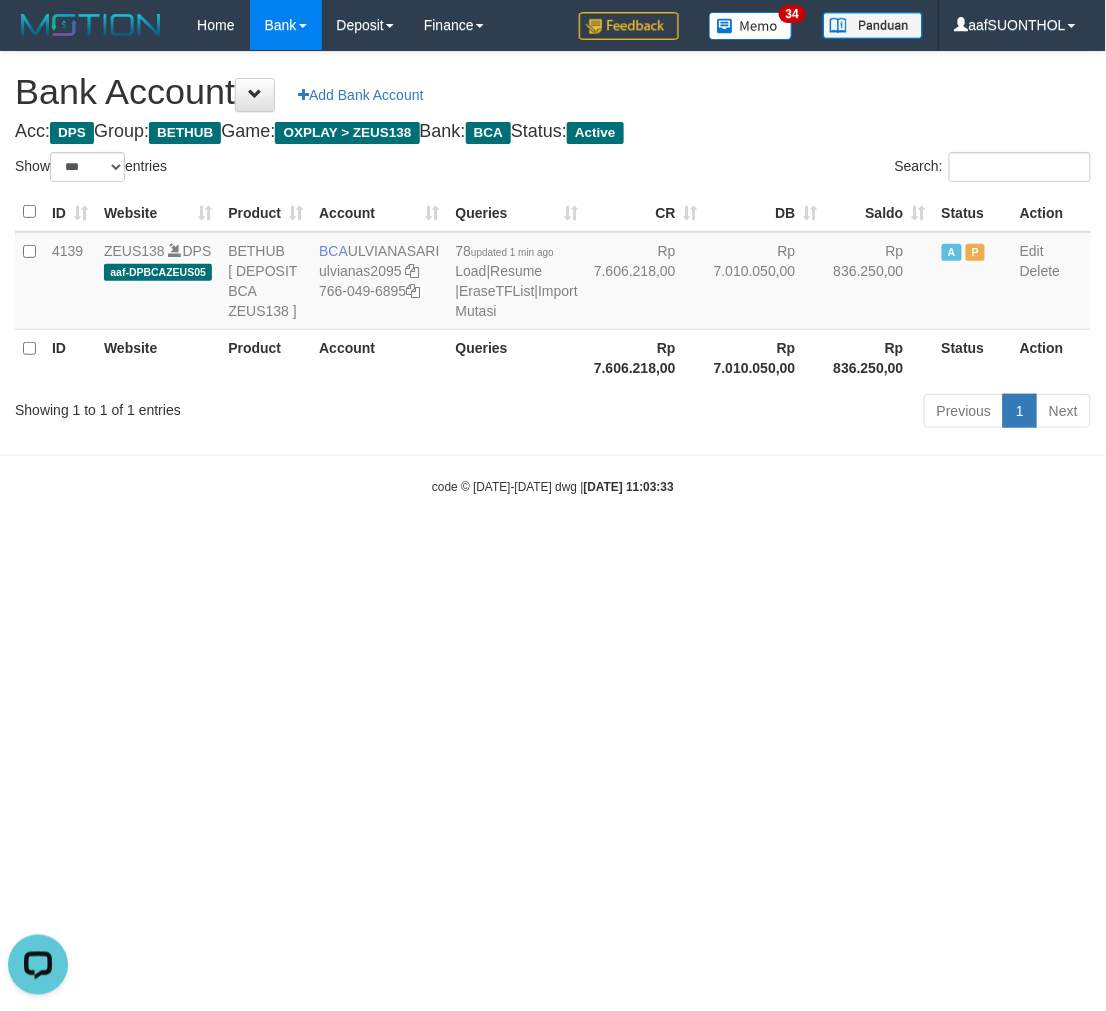 scroll, scrollTop: 0, scrollLeft: 0, axis: both 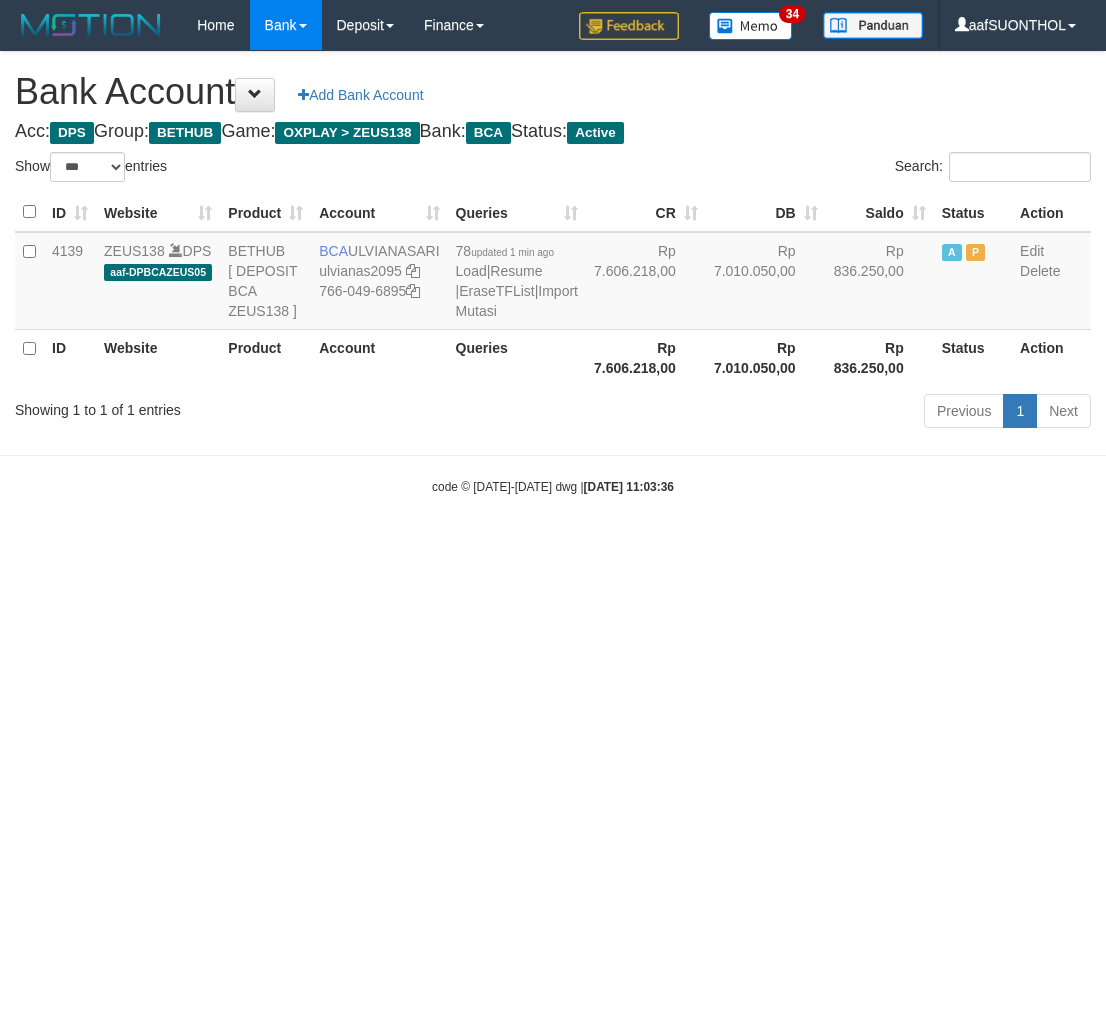 select on "***" 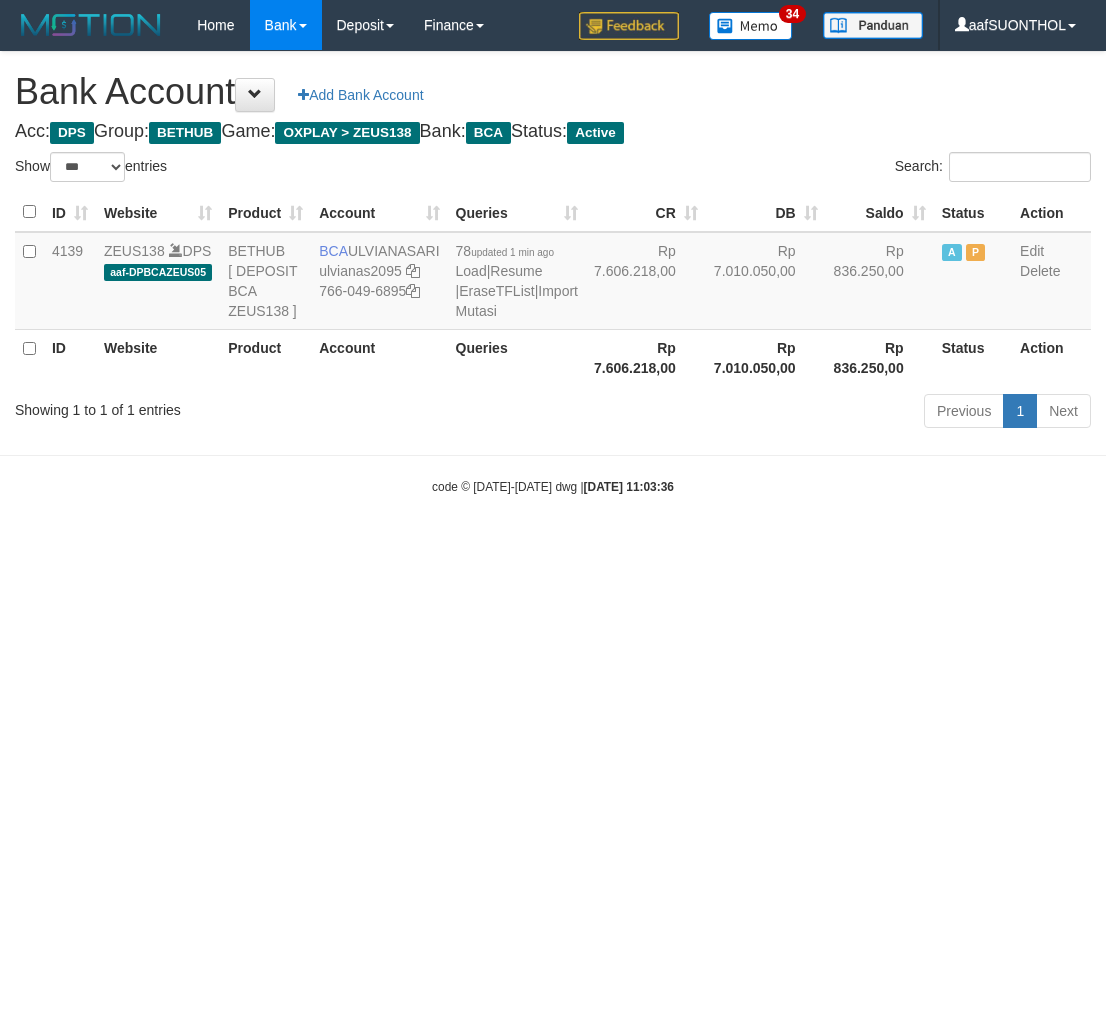 scroll, scrollTop: 0, scrollLeft: 0, axis: both 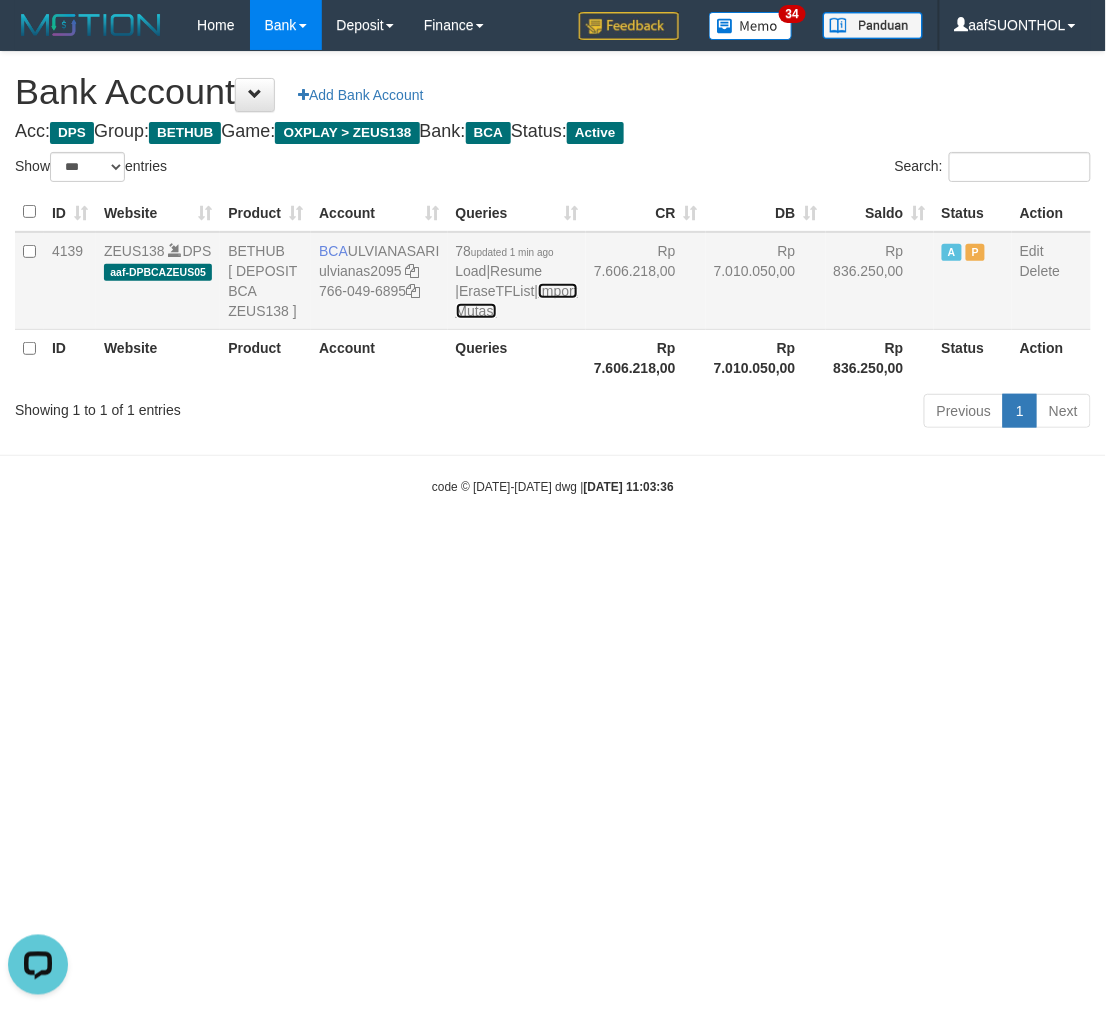 click on "Import Mutasi" at bounding box center [517, 301] 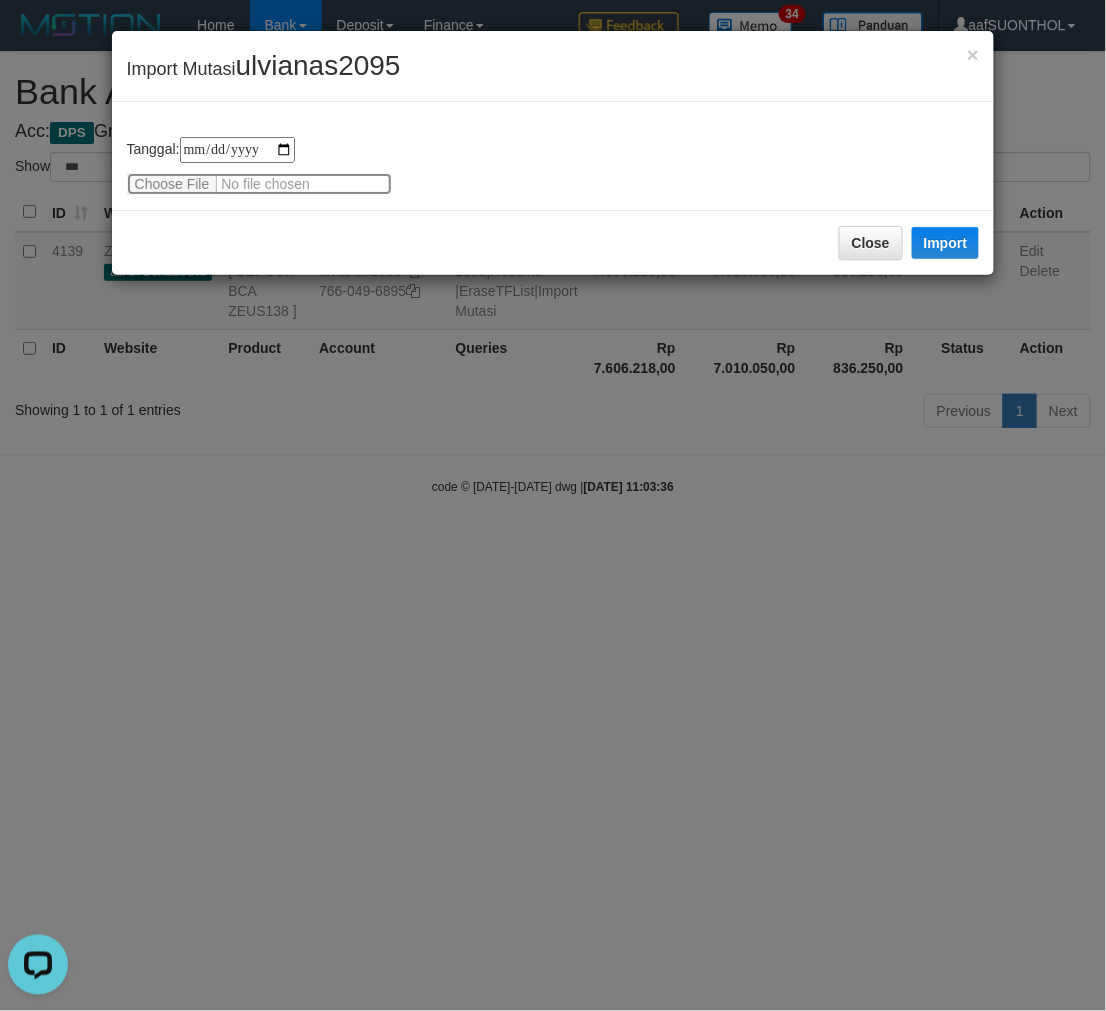 click at bounding box center (259, 184) 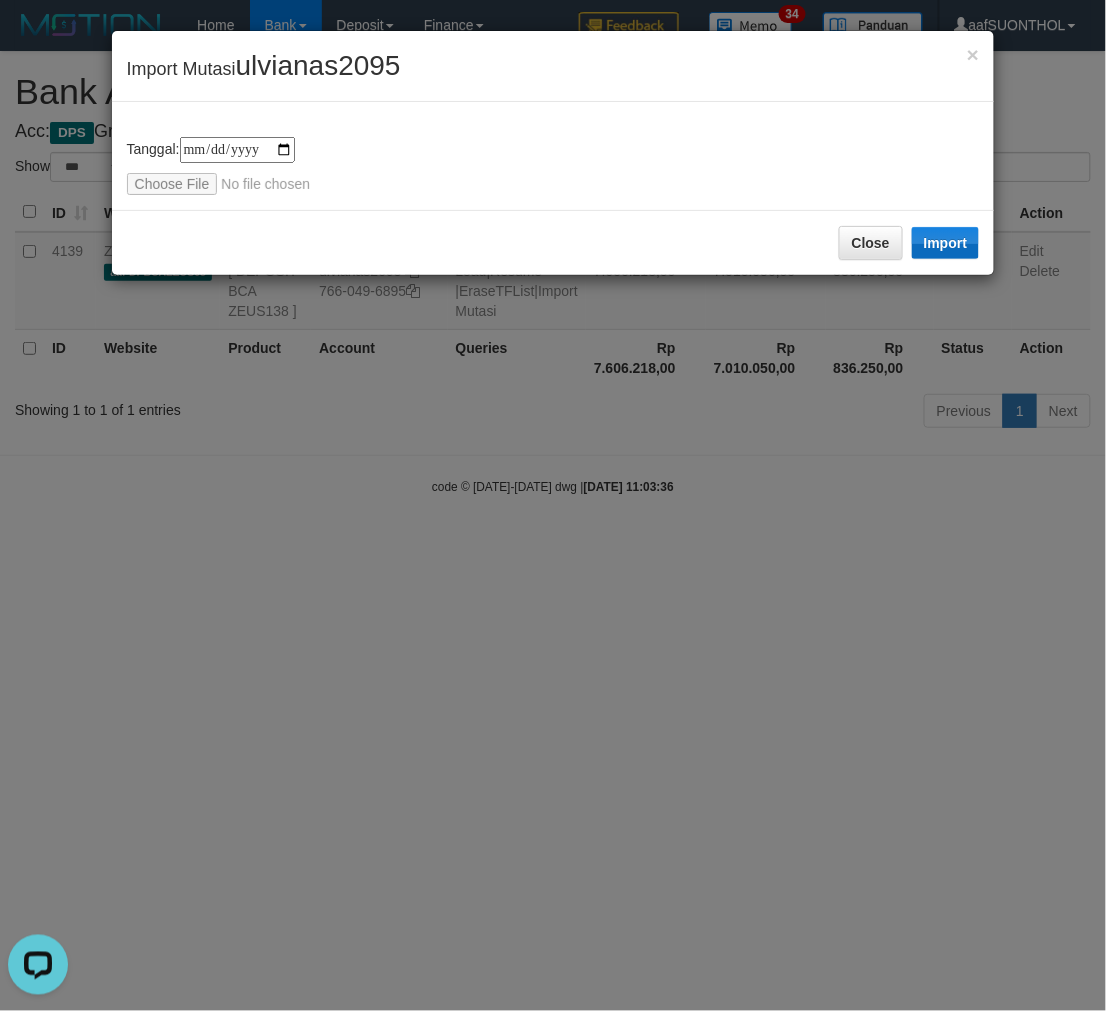 click on "Close
Import" at bounding box center [553, 242] 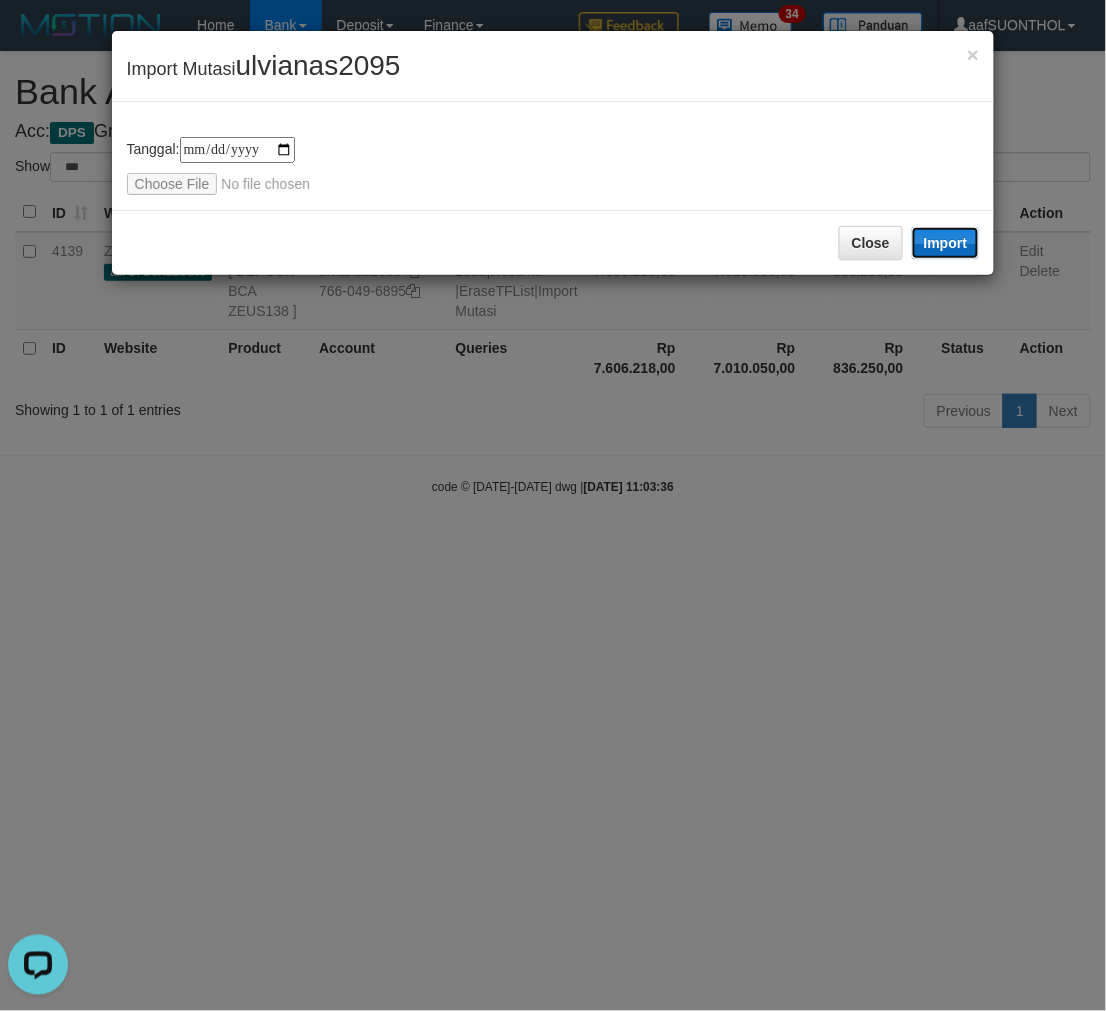 click on "Import" at bounding box center [946, 243] 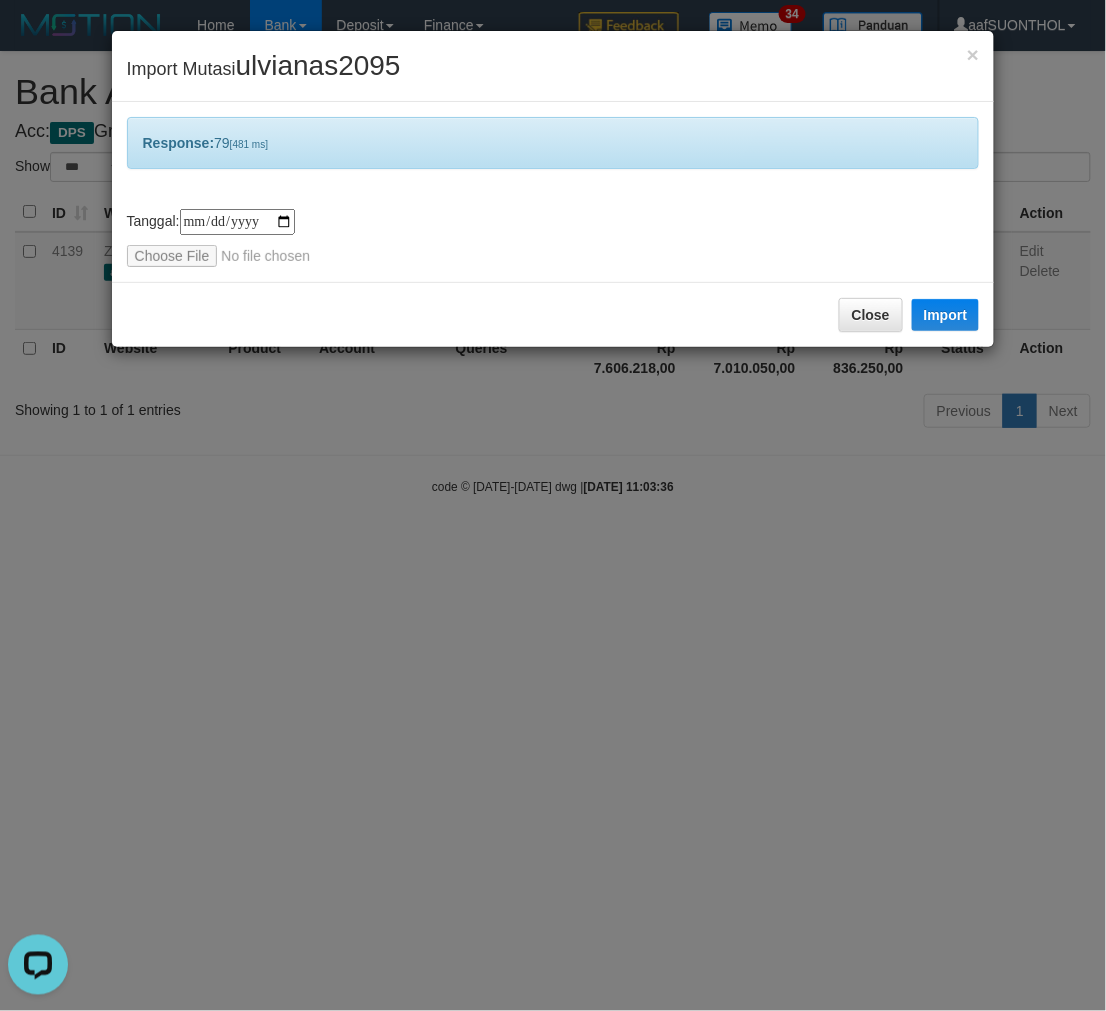 drag, startPoint x: 713, startPoint y: 738, endPoint x: 690, endPoint y: 735, distance: 23.194826 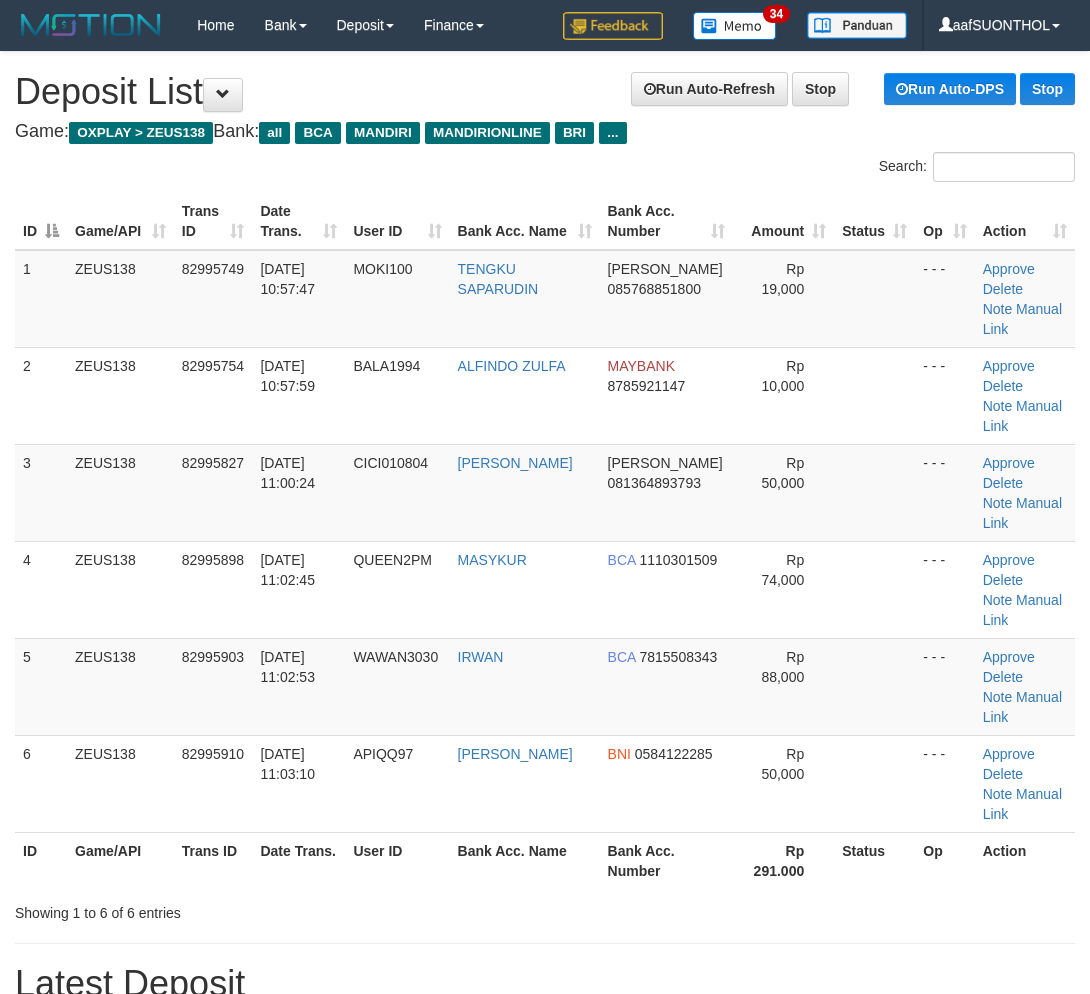 scroll, scrollTop: 0, scrollLeft: 0, axis: both 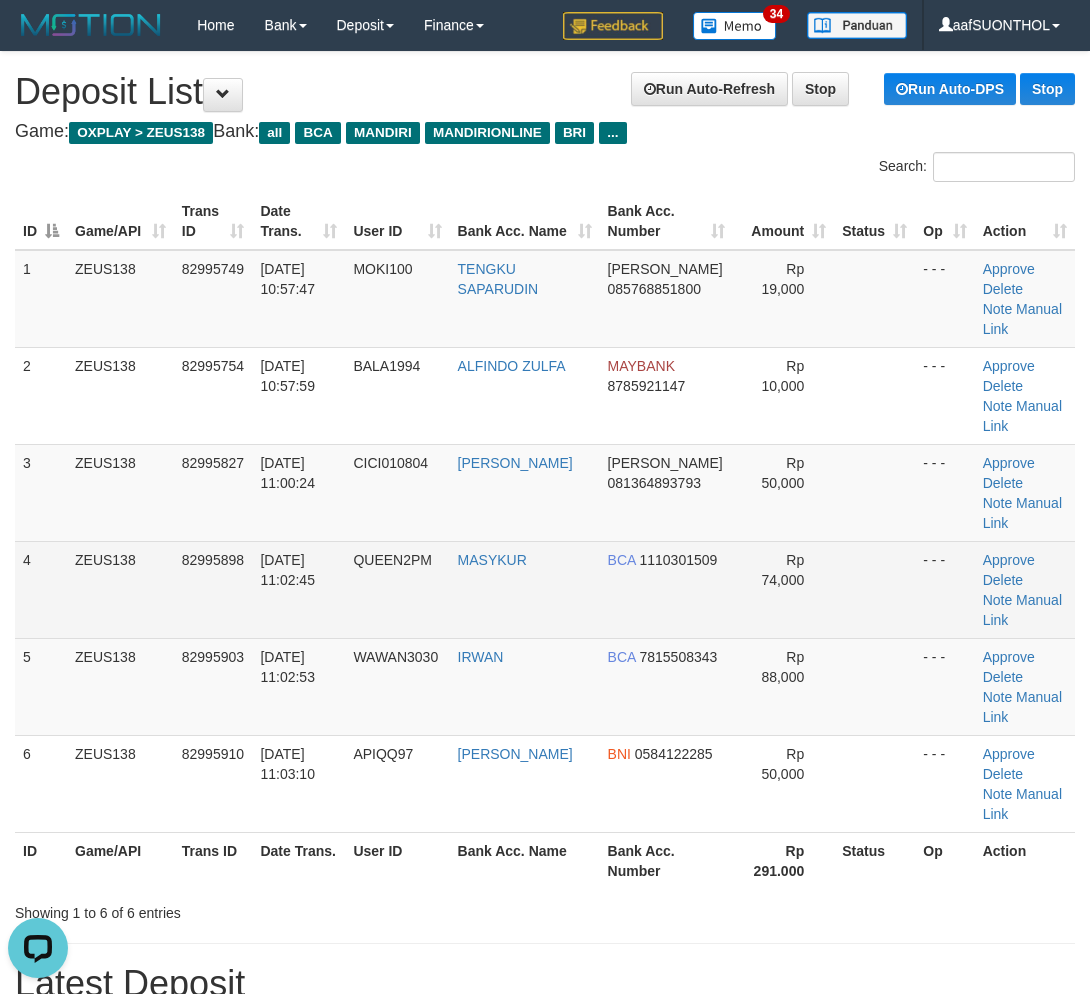 drag, startPoint x: 878, startPoint y: 527, endPoint x: 866, endPoint y: 526, distance: 12.0415945 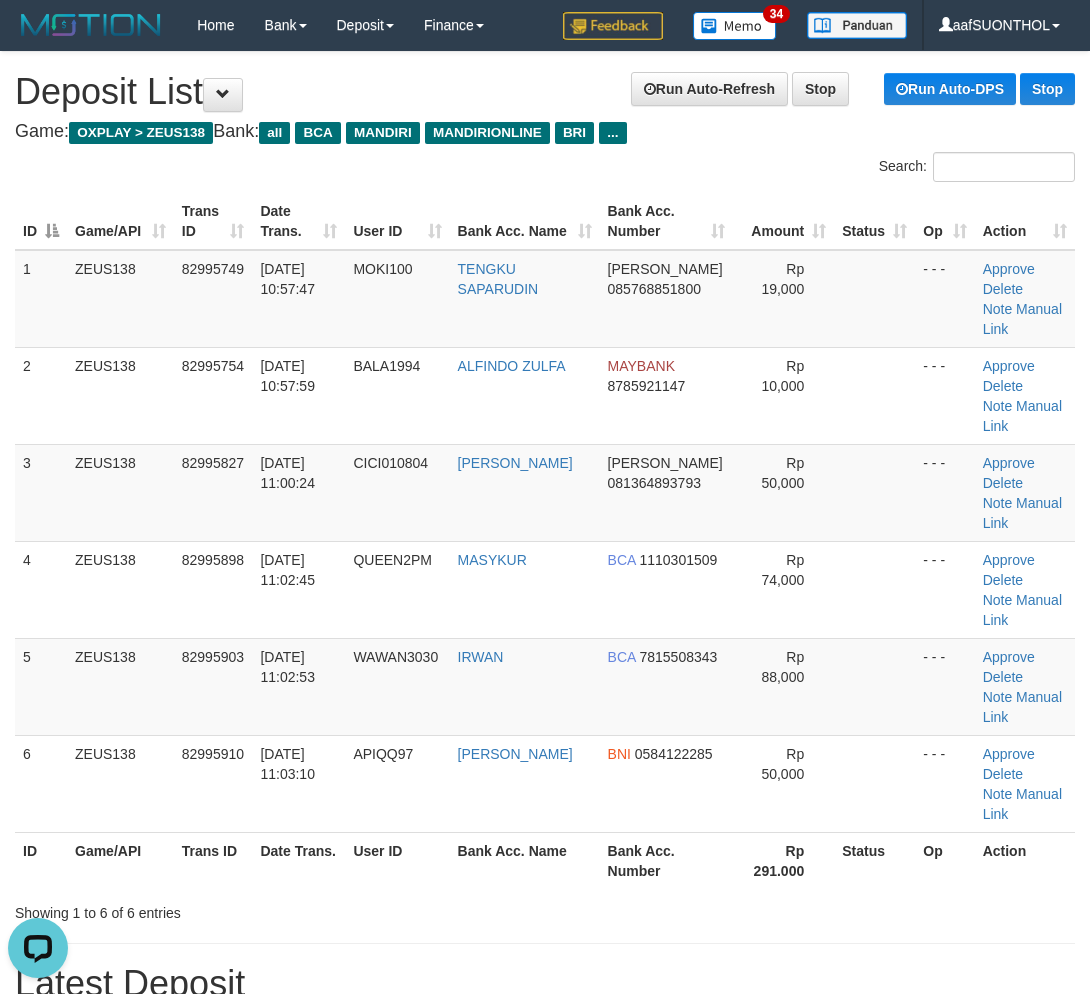 drag, startPoint x: 867, startPoint y: 527, endPoint x: 1105, endPoint y: 583, distance: 244.49948 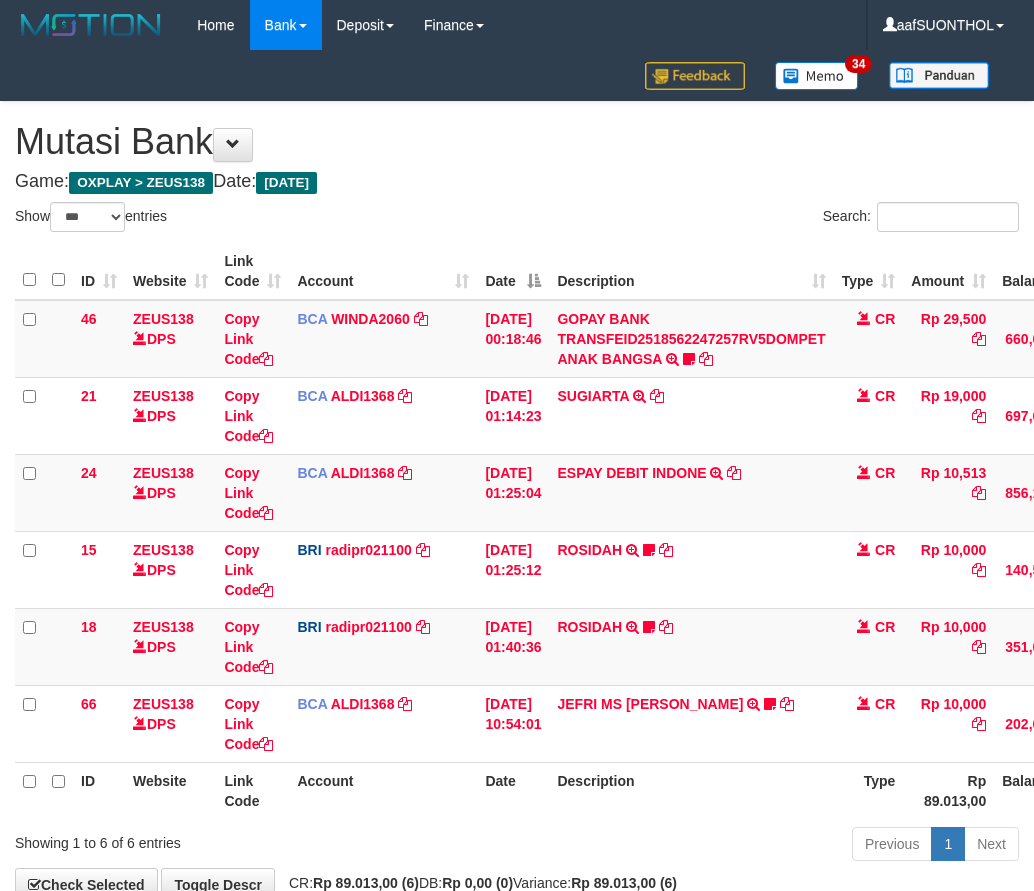 select on "***" 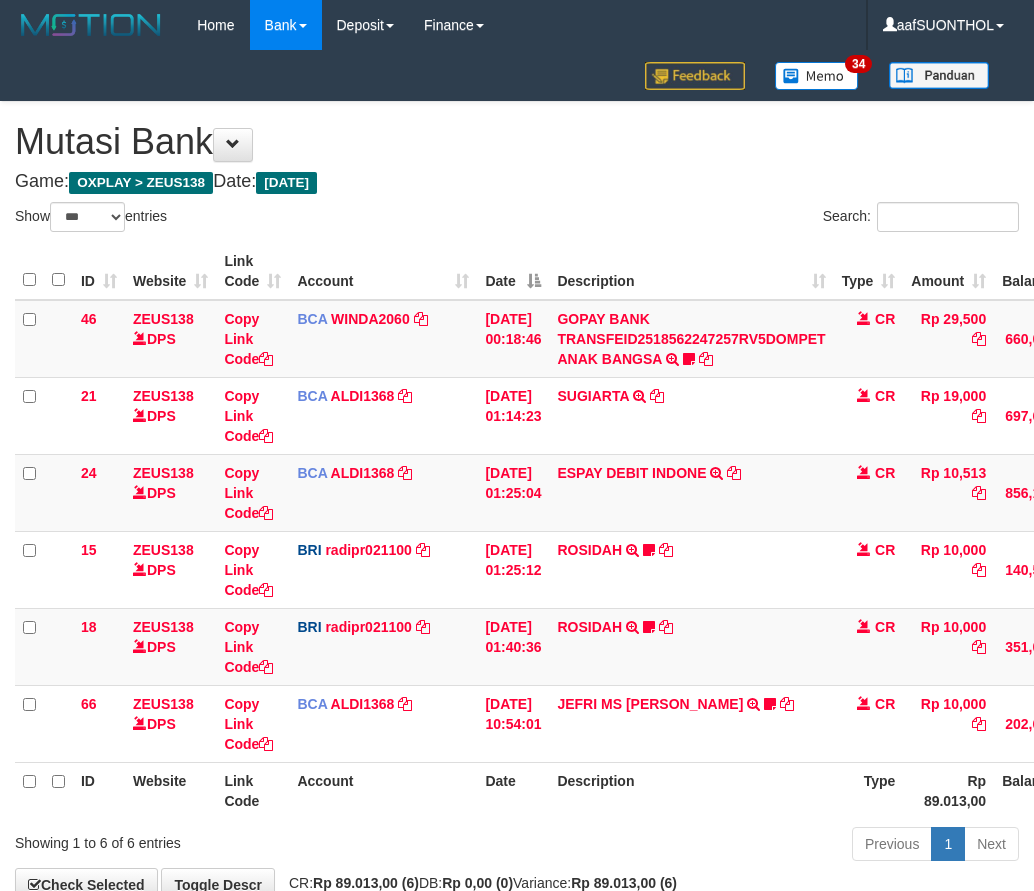 scroll, scrollTop: 123, scrollLeft: 0, axis: vertical 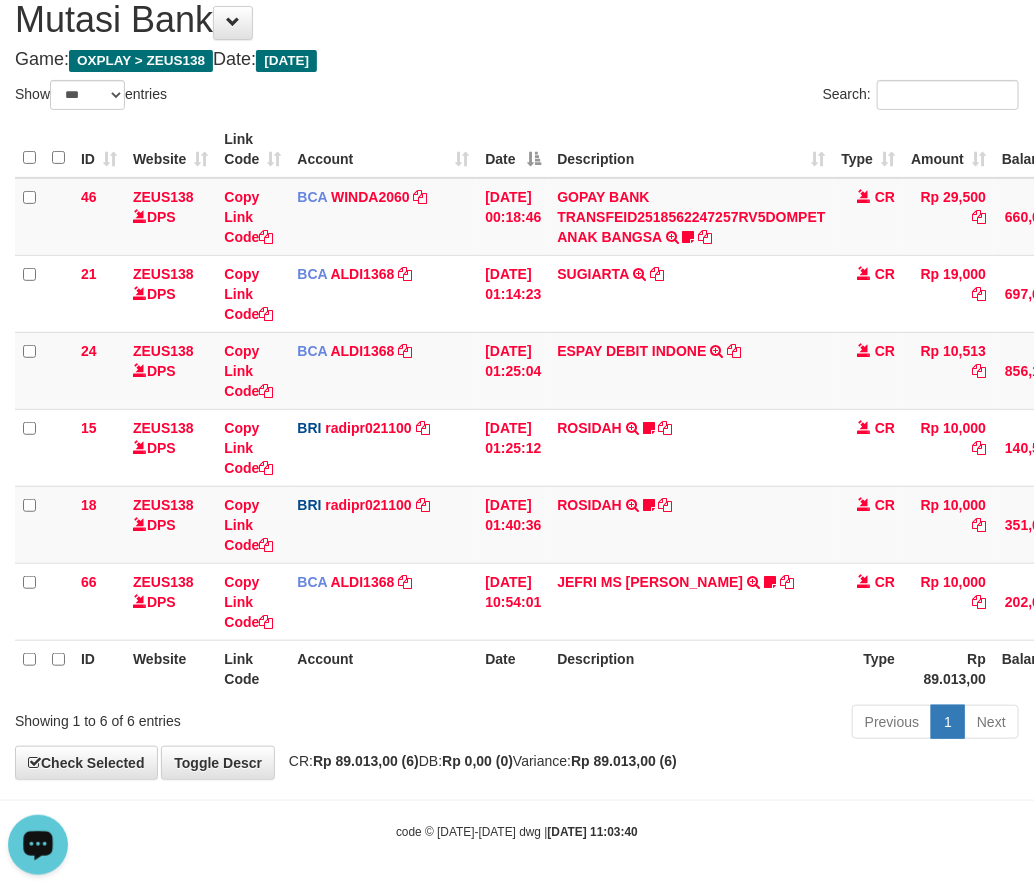 drag, startPoint x: 758, startPoint y: 764, endPoint x: 745, endPoint y: 757, distance: 14.764823 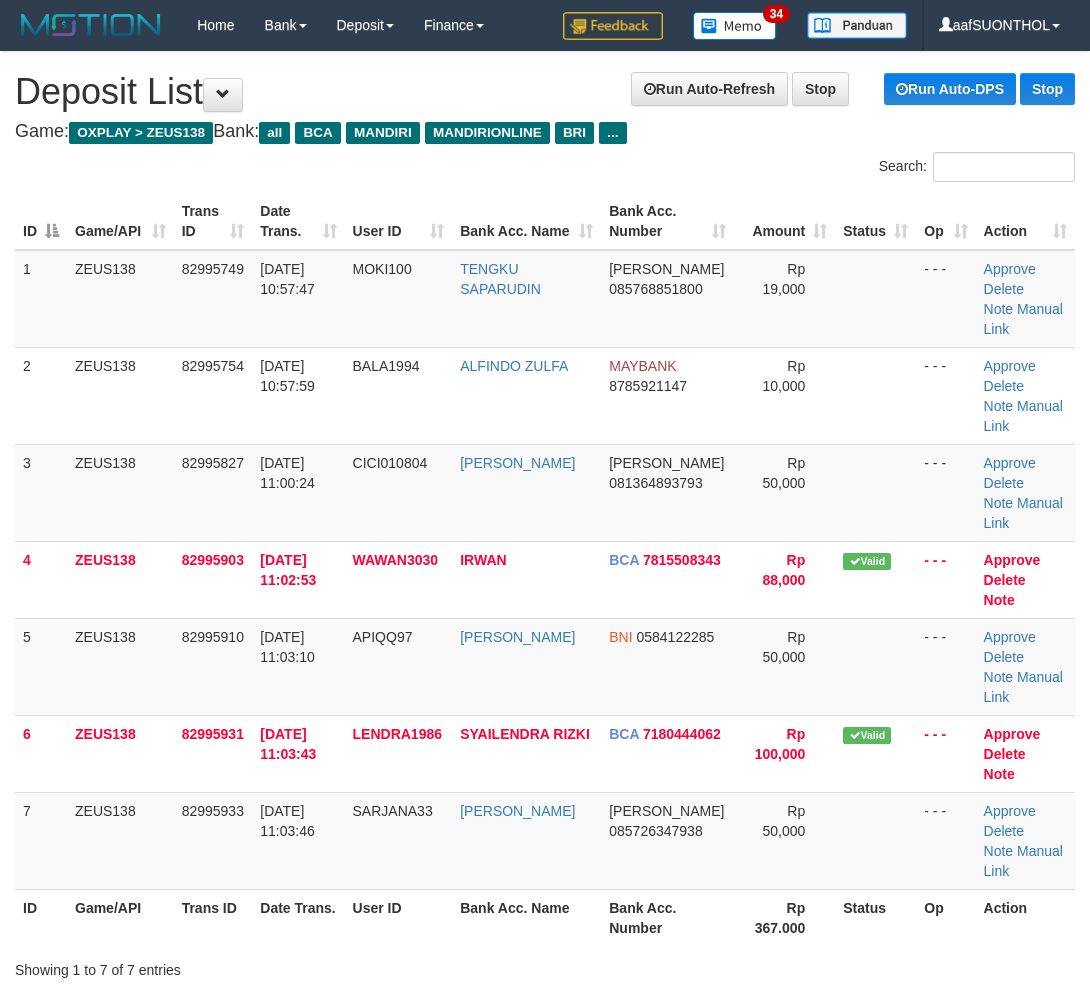 scroll, scrollTop: 0, scrollLeft: 0, axis: both 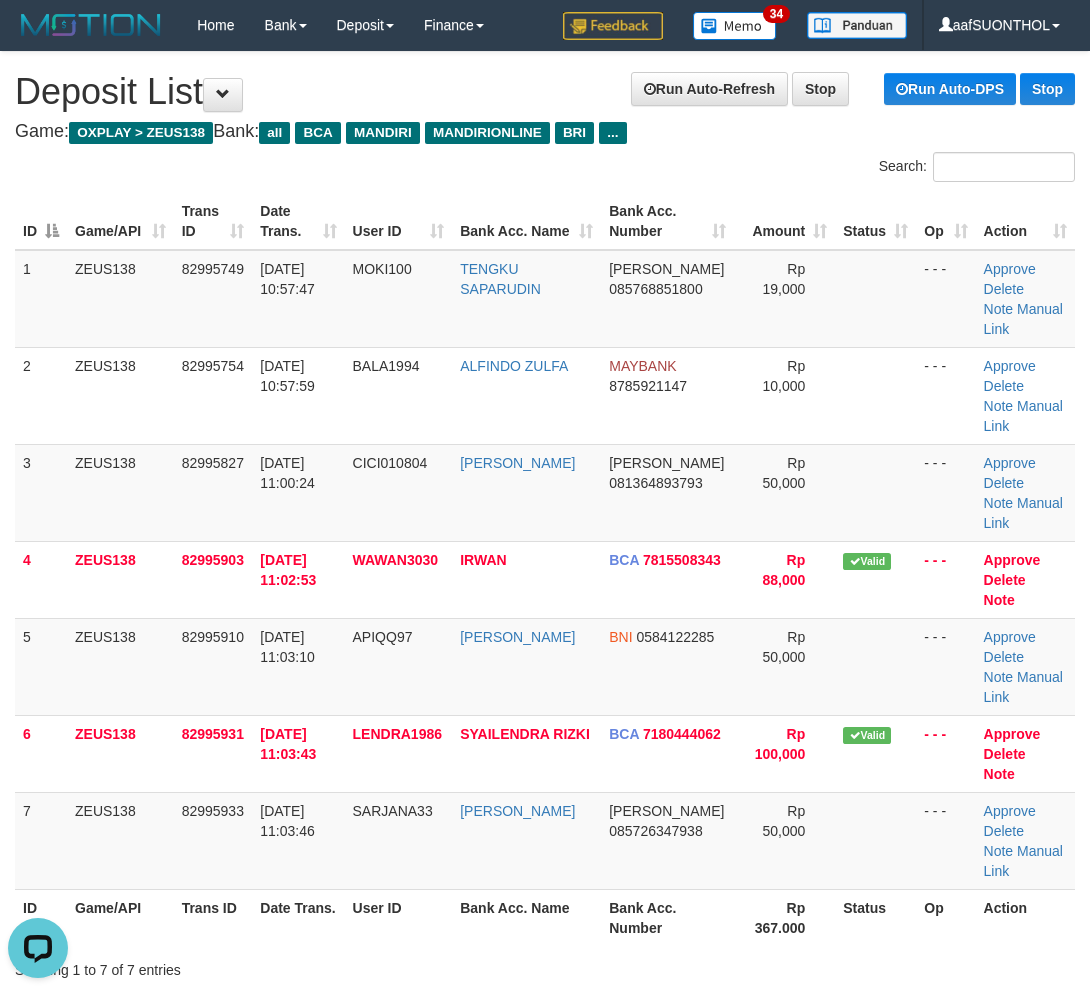 drag, startPoint x: 717, startPoint y: 908, endPoint x: 748, endPoint y: 870, distance: 49.0408 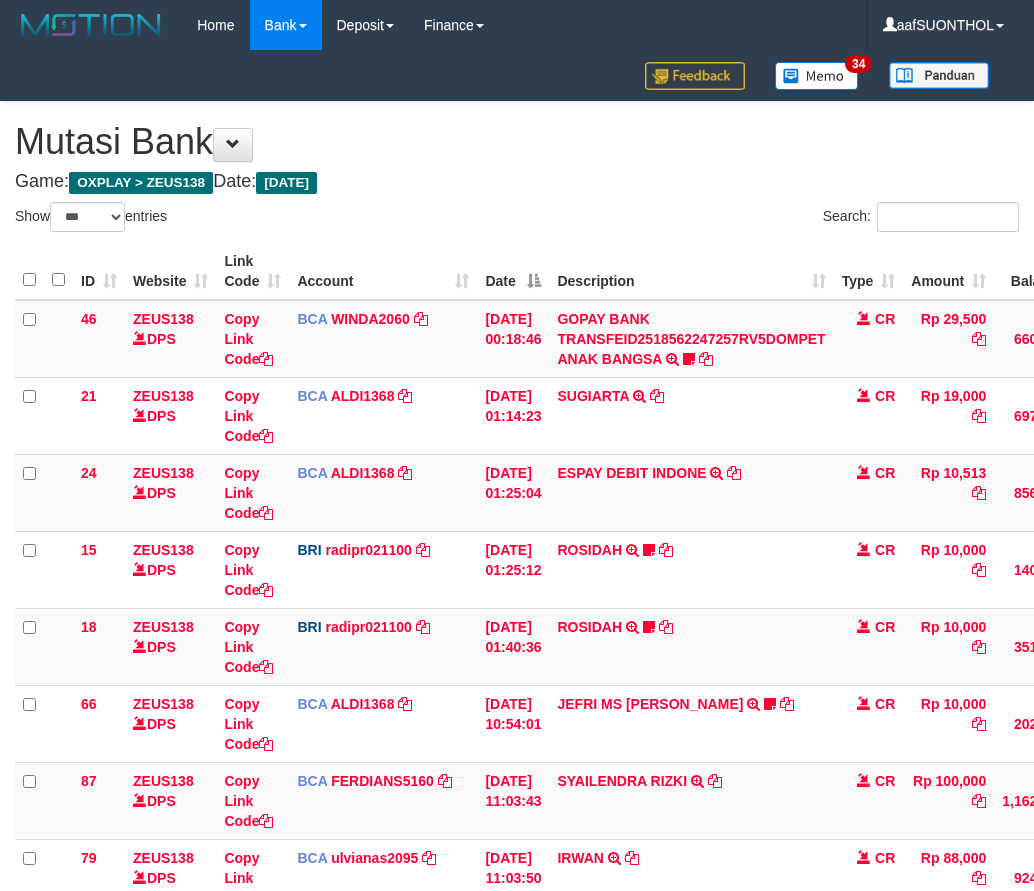 select on "***" 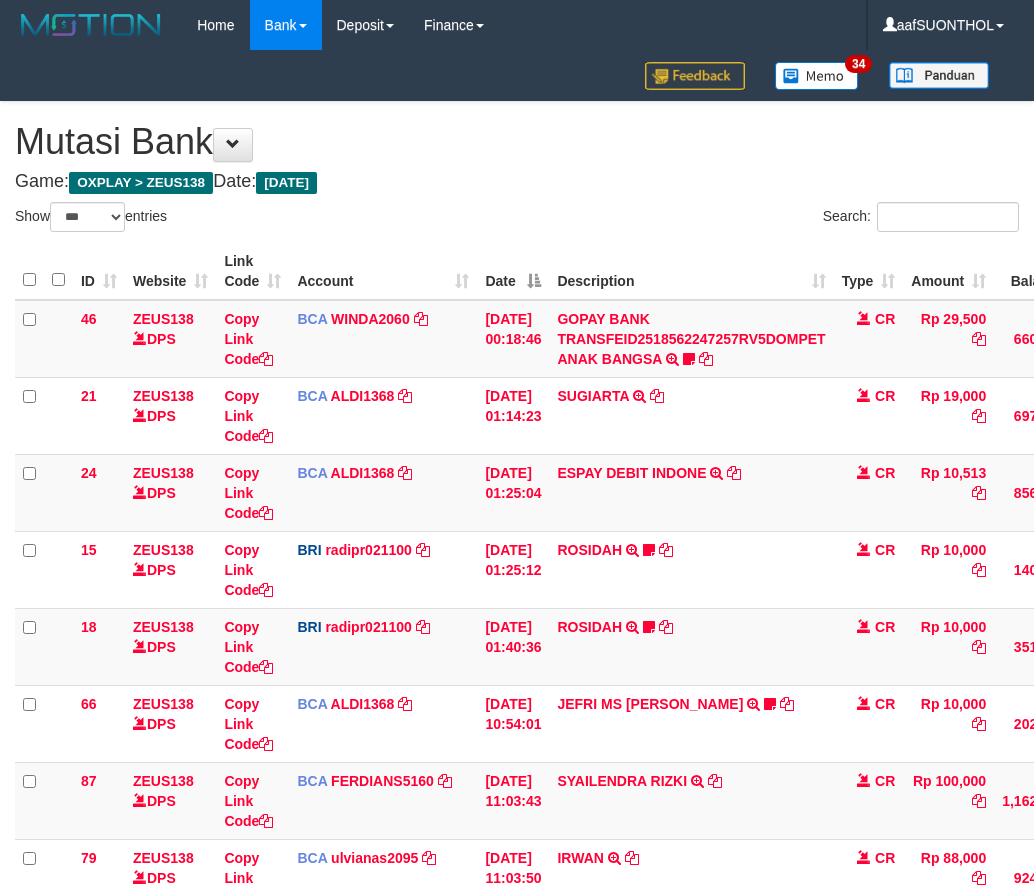 scroll, scrollTop: 235, scrollLeft: 0, axis: vertical 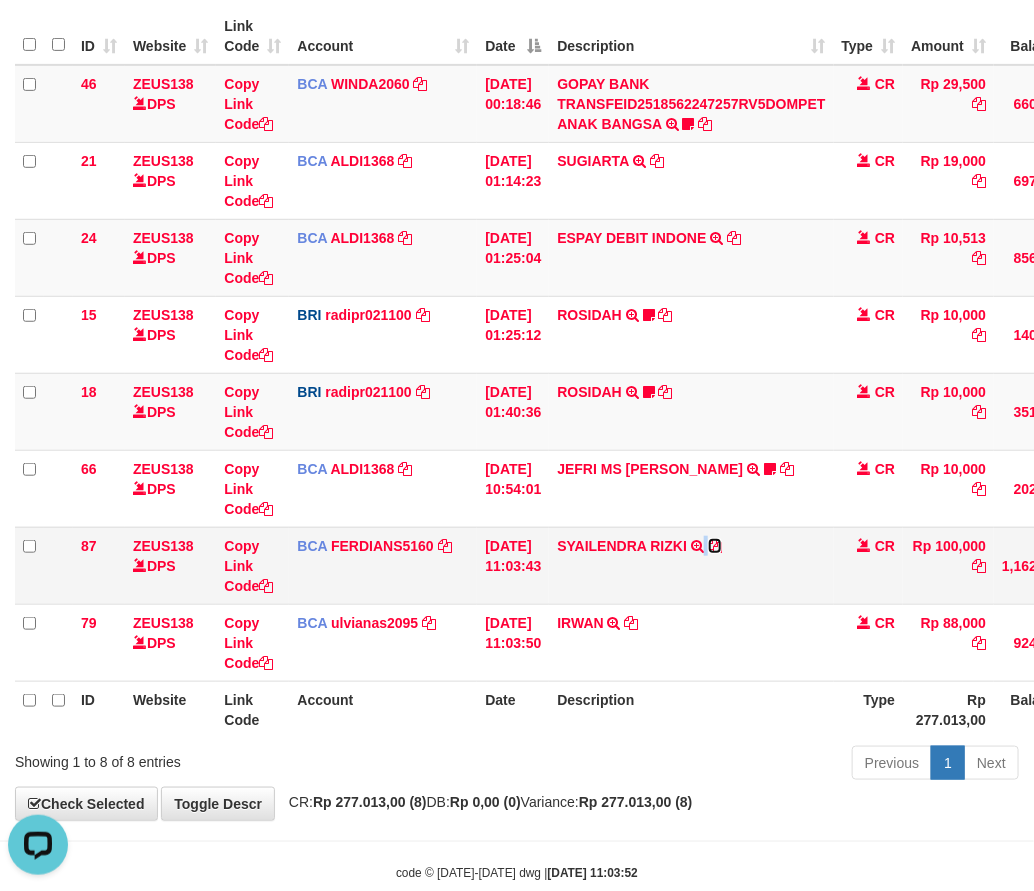 click at bounding box center [715, 546] 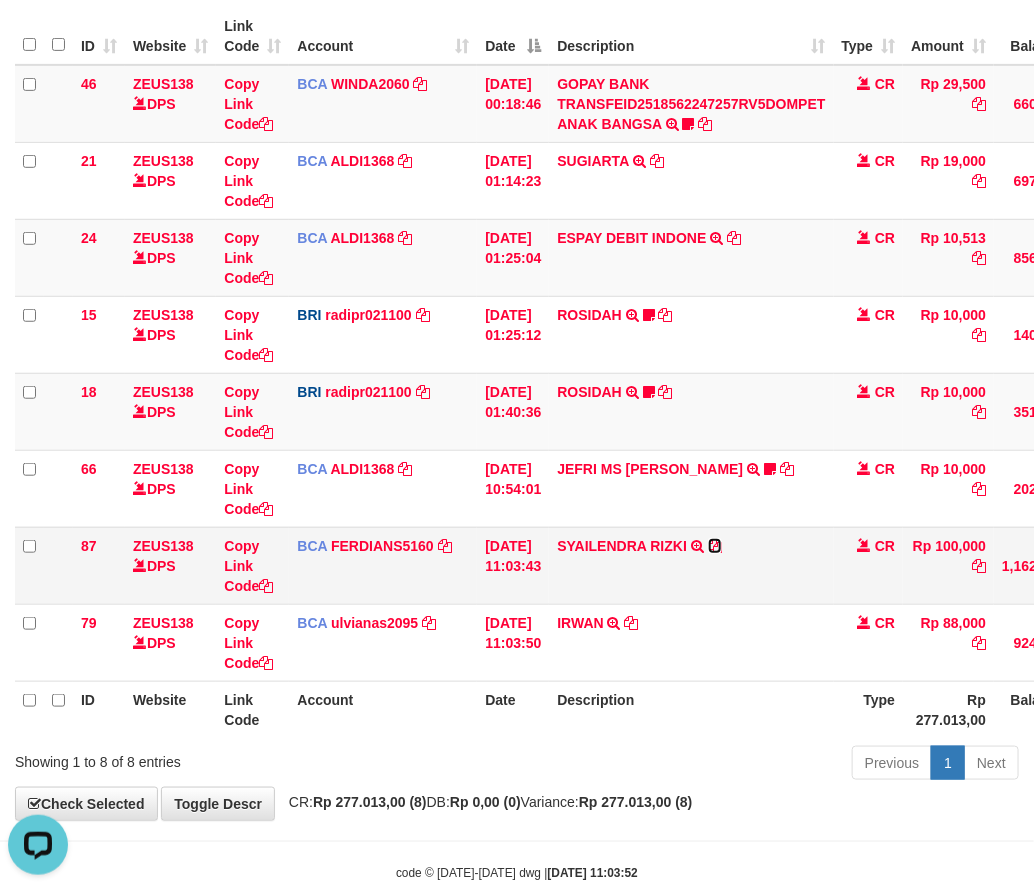 click at bounding box center (715, 546) 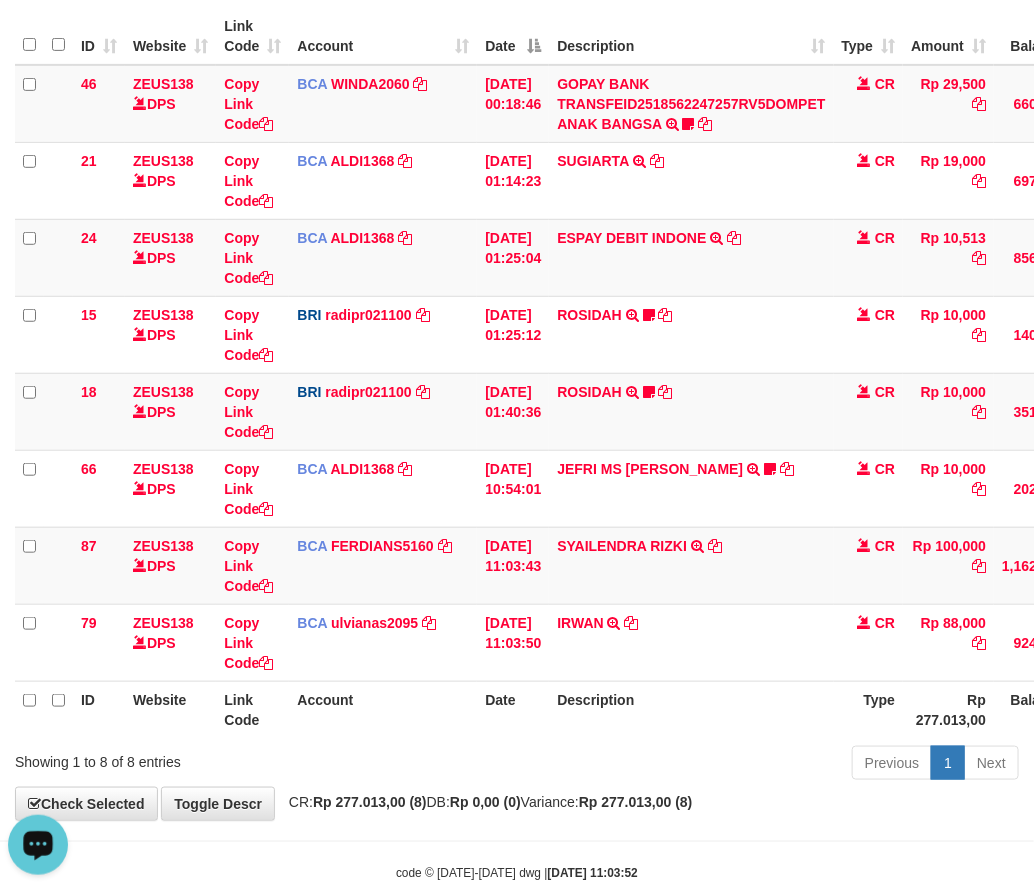 click on "Description" at bounding box center (691, 709) 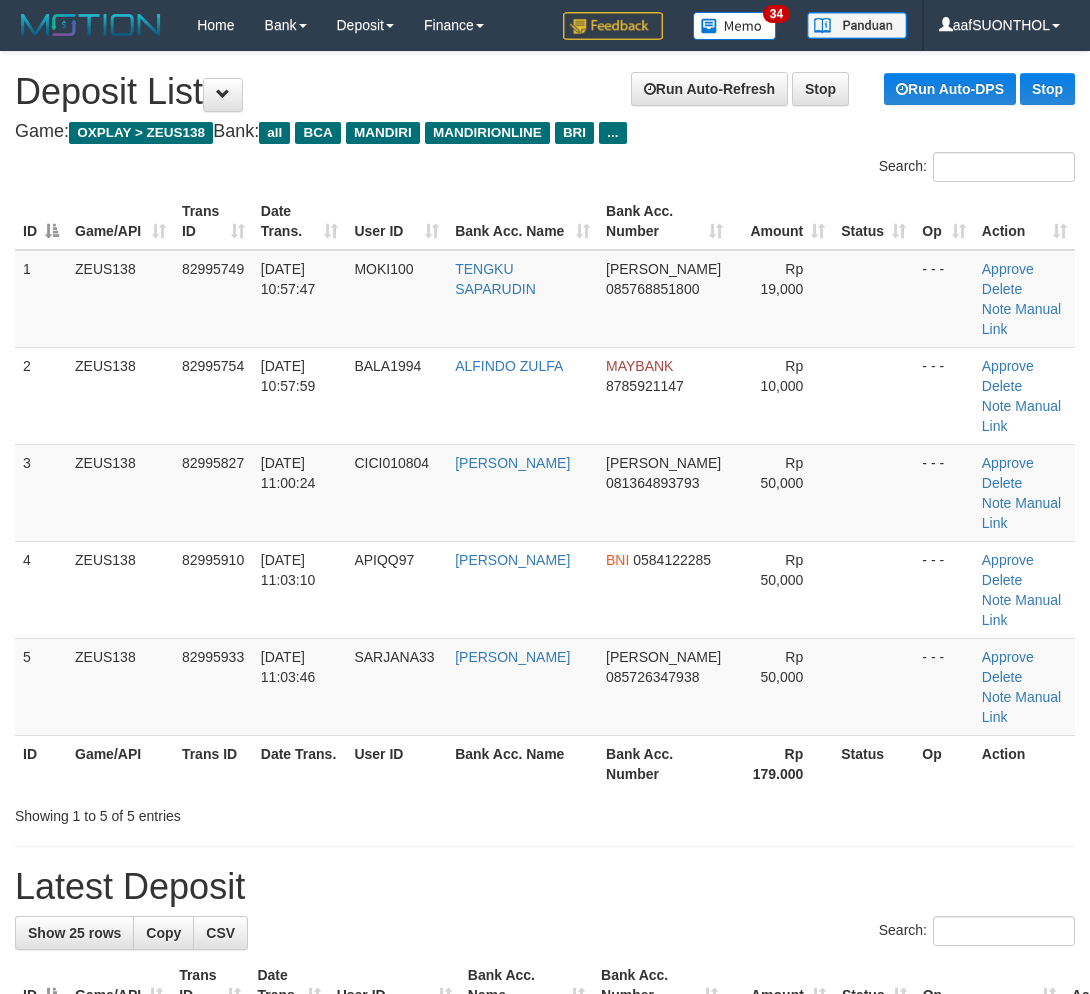 scroll, scrollTop: 0, scrollLeft: 0, axis: both 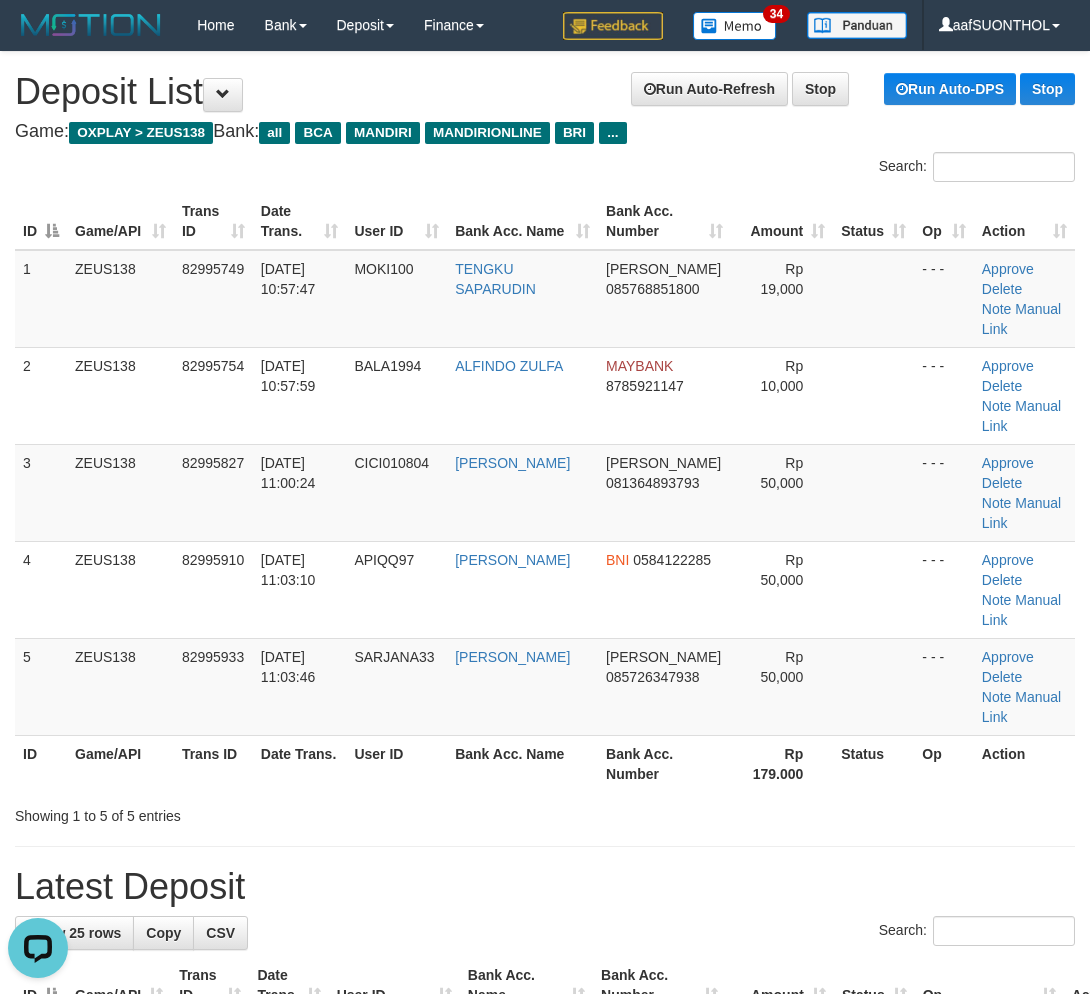 click on "**********" at bounding box center (545, 1312) 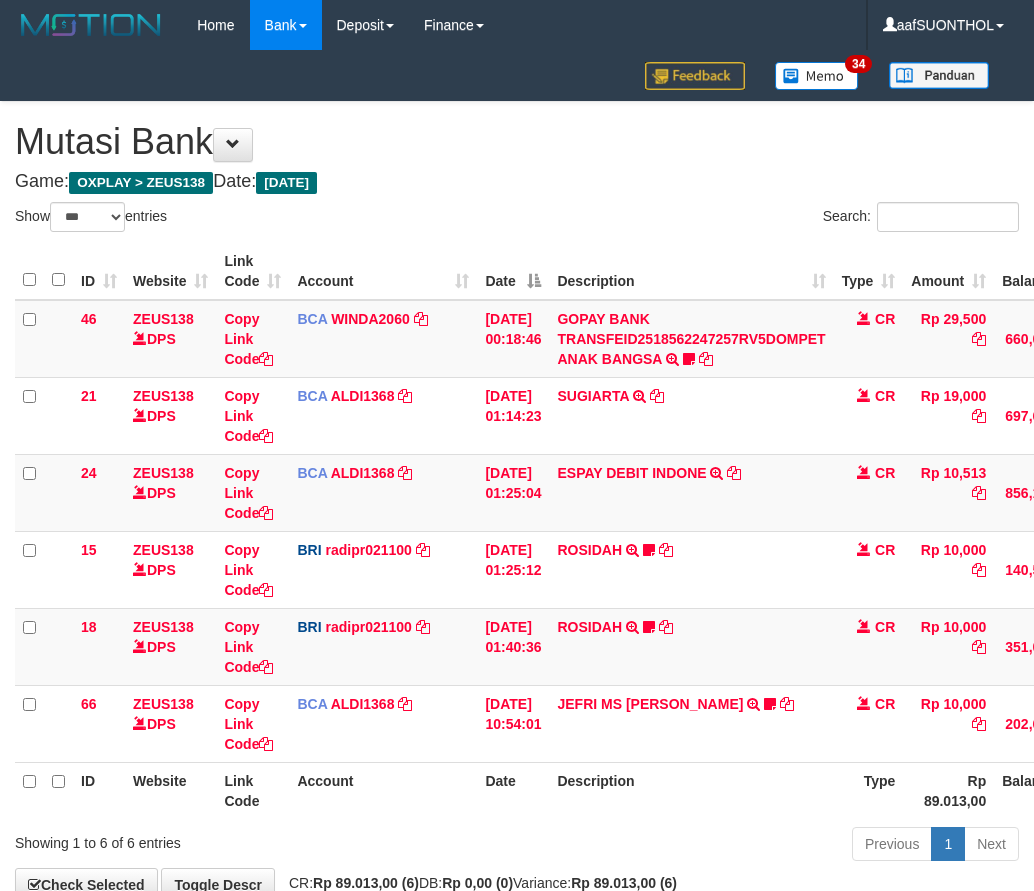 select on "***" 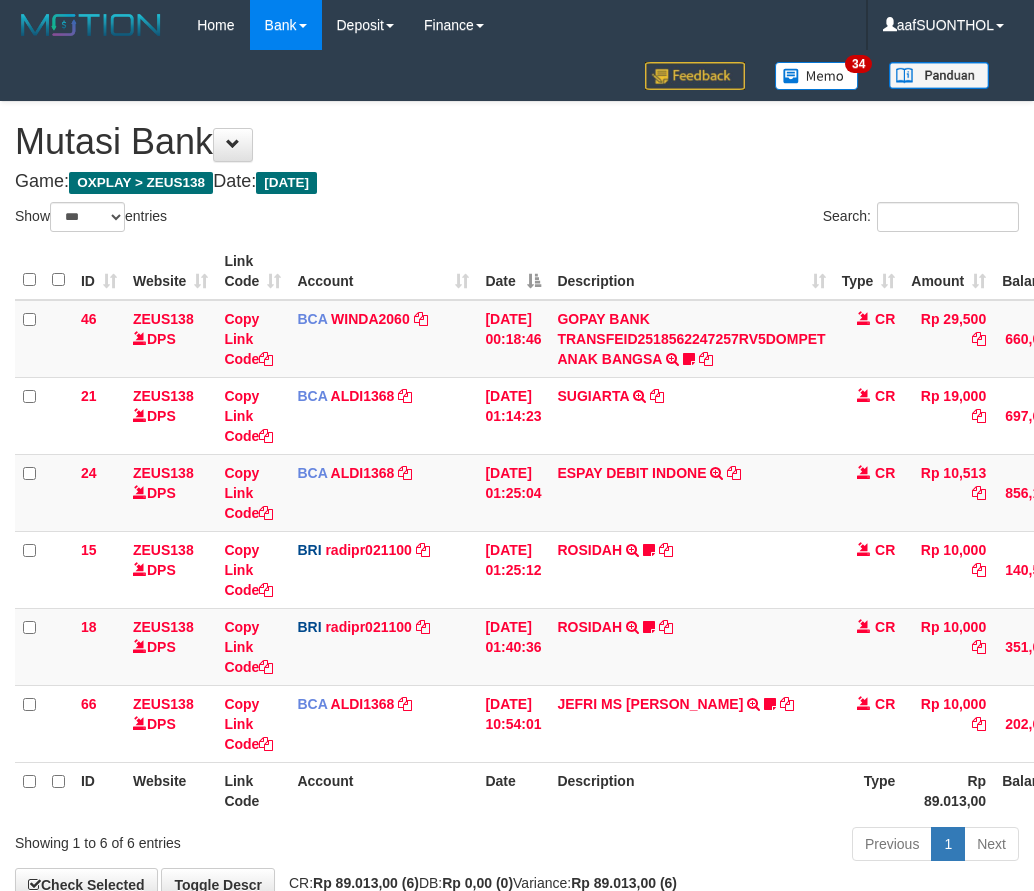 scroll, scrollTop: 123, scrollLeft: 0, axis: vertical 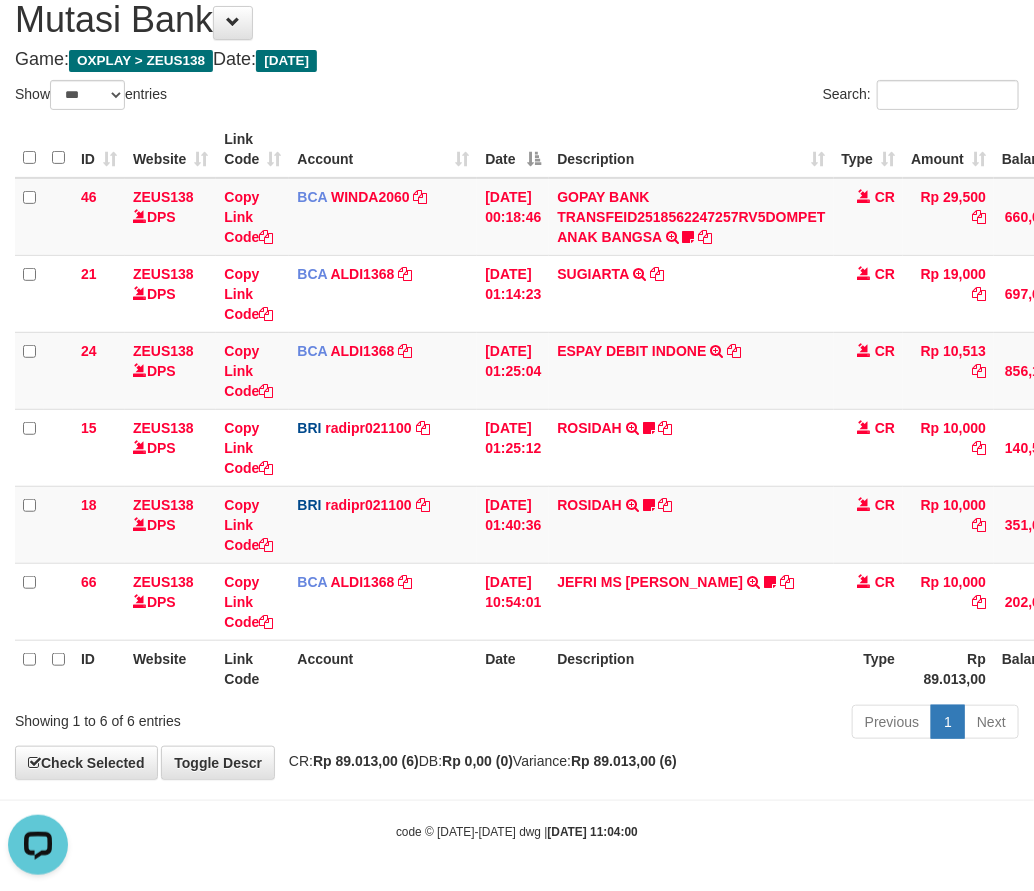 click on "ID Website Link Code Account Date Description Type Amount Balance Status Action
46
ZEUS138    DPS
Copy Link Code
BCA
WINDA2060
DPS
WINDA
mutasi_20250705_4644 | 46
mutasi_20250705_4644 | 46
05/07/2025 00:18:46
GOPAY BANK TRANSFEID2518562247257RV5DOMPET ANAK BANGSA            TRSF E-BANKING CR 0507/FTSCY/WS95051
29500.00GOPAY BANK TRANSFEID2518562247257RV5DOMPET ANAK BANGSA    Viki2009
transfer beda rekening
CR
Rp 29,500
Rp 660,089
N
Note
Check
21
ZEUS138    DPS" at bounding box center (517, 409) 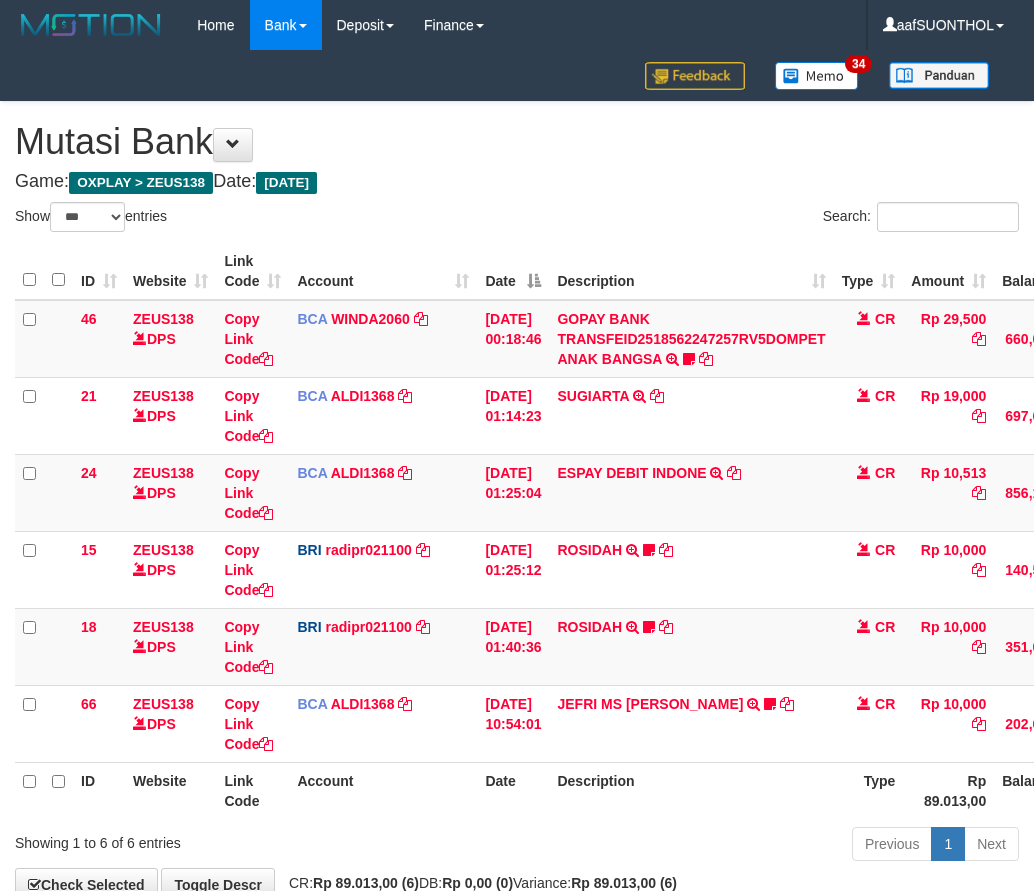 select on "***" 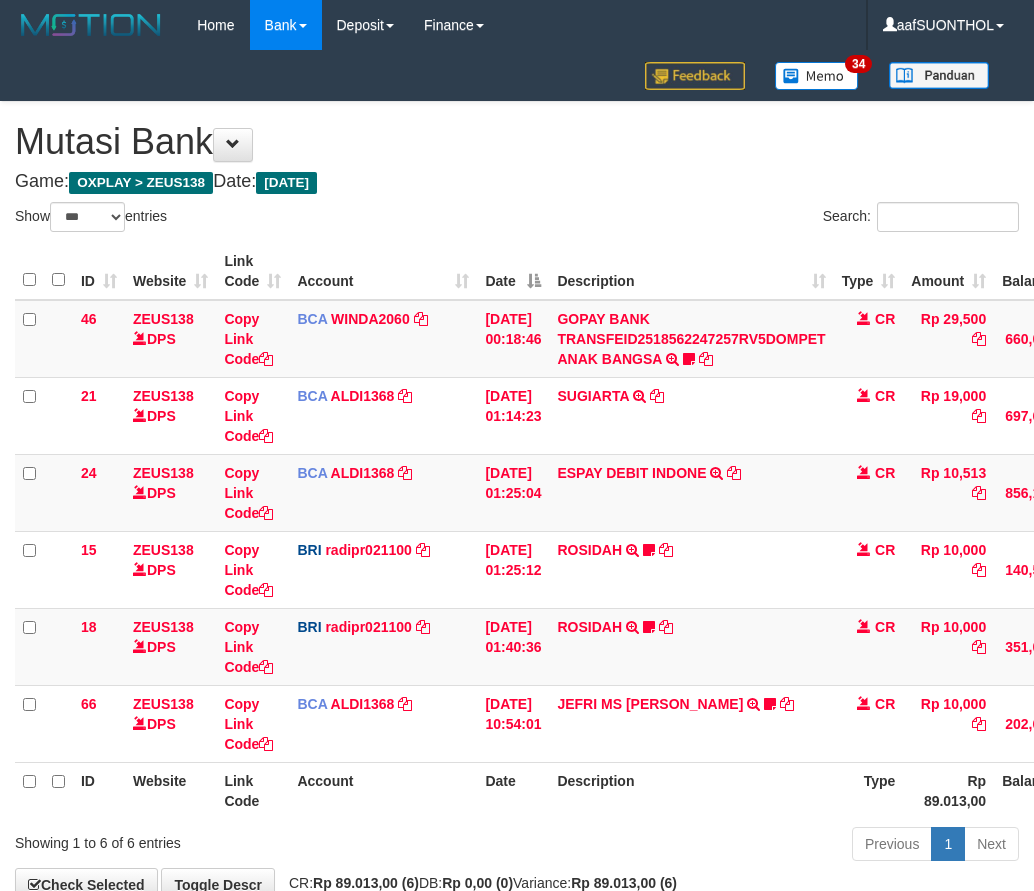 scroll, scrollTop: 123, scrollLeft: 0, axis: vertical 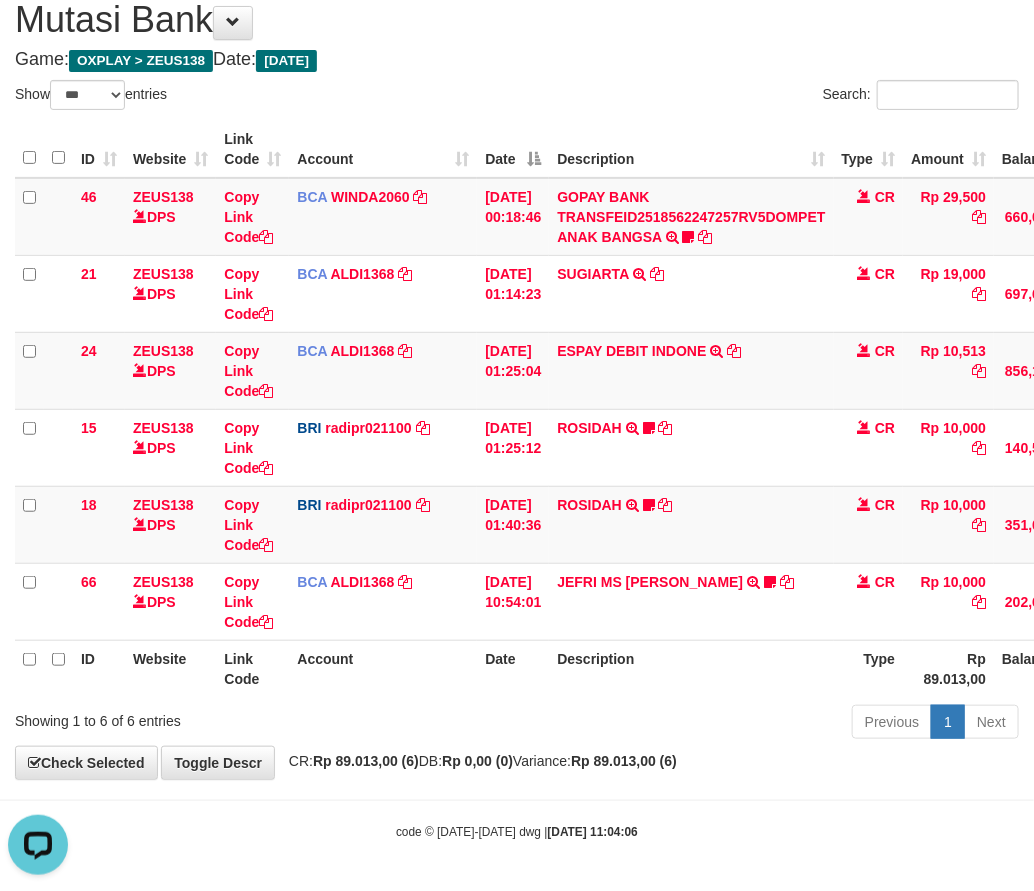 click on "**********" at bounding box center (517, 379) 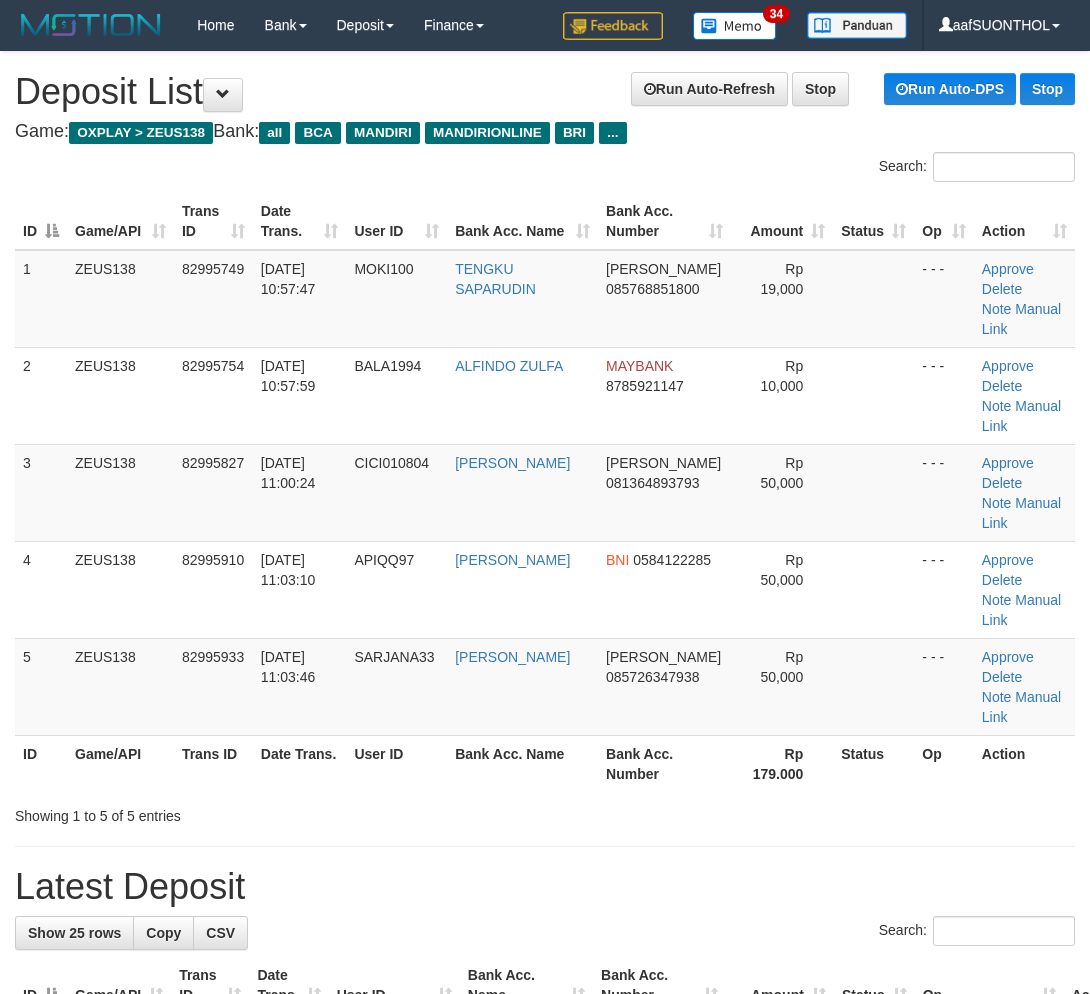 scroll, scrollTop: 0, scrollLeft: 0, axis: both 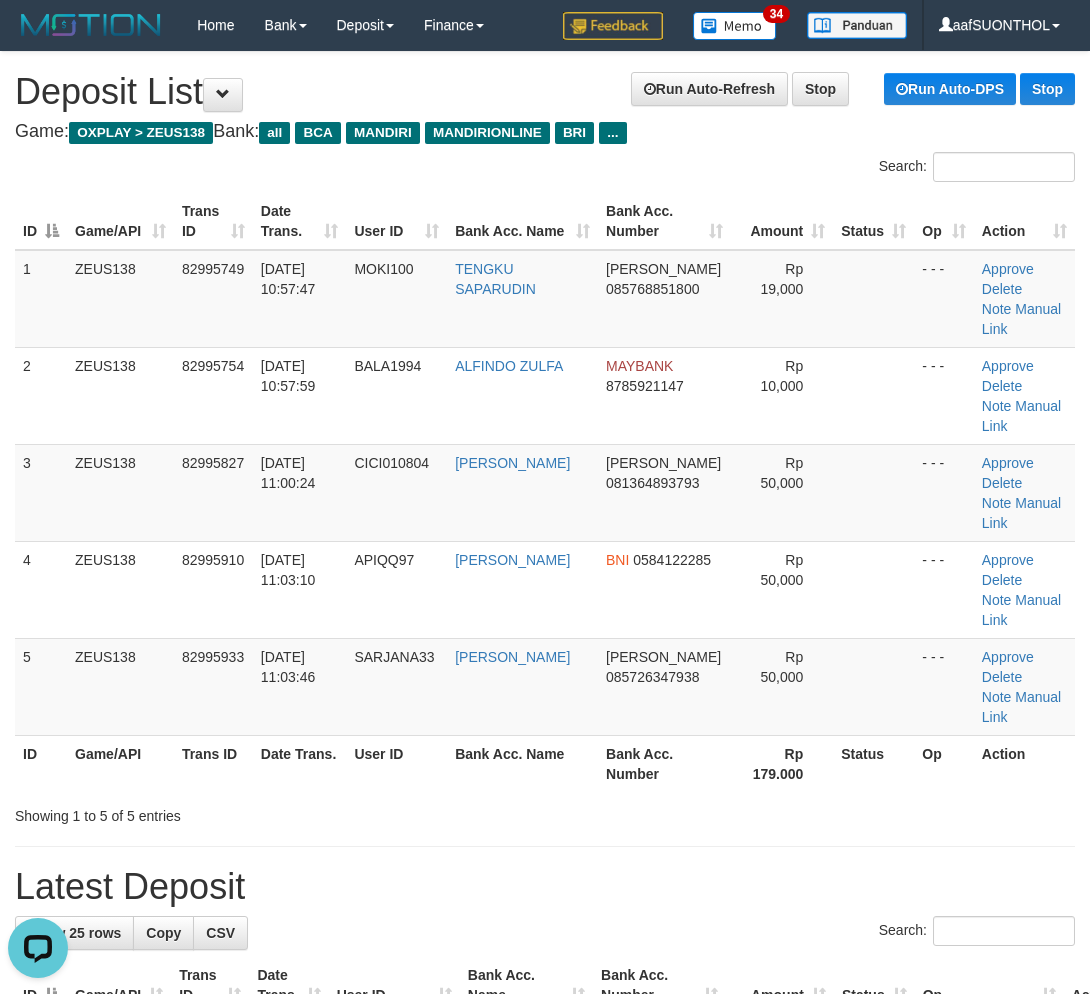 click on "**********" at bounding box center (545, 1312) 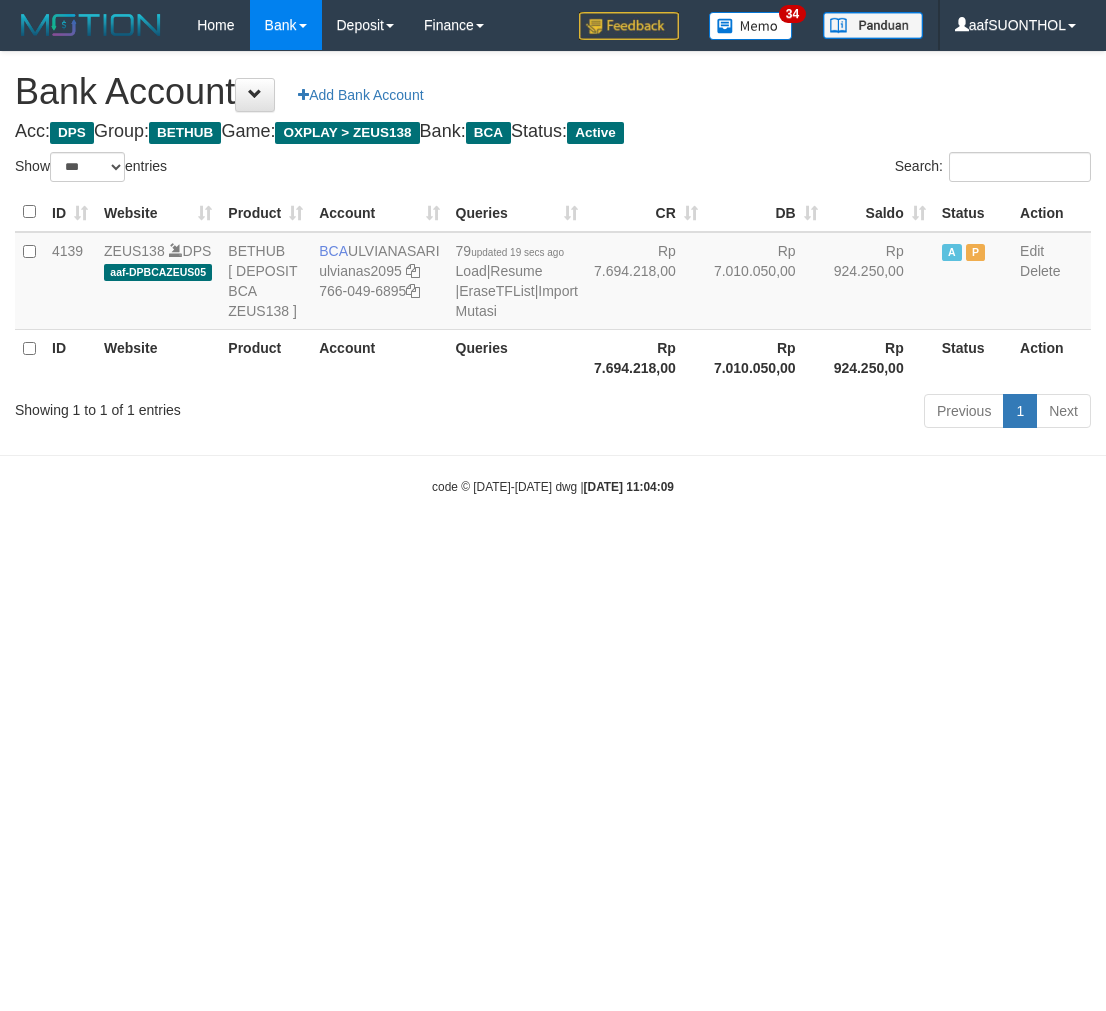select on "***" 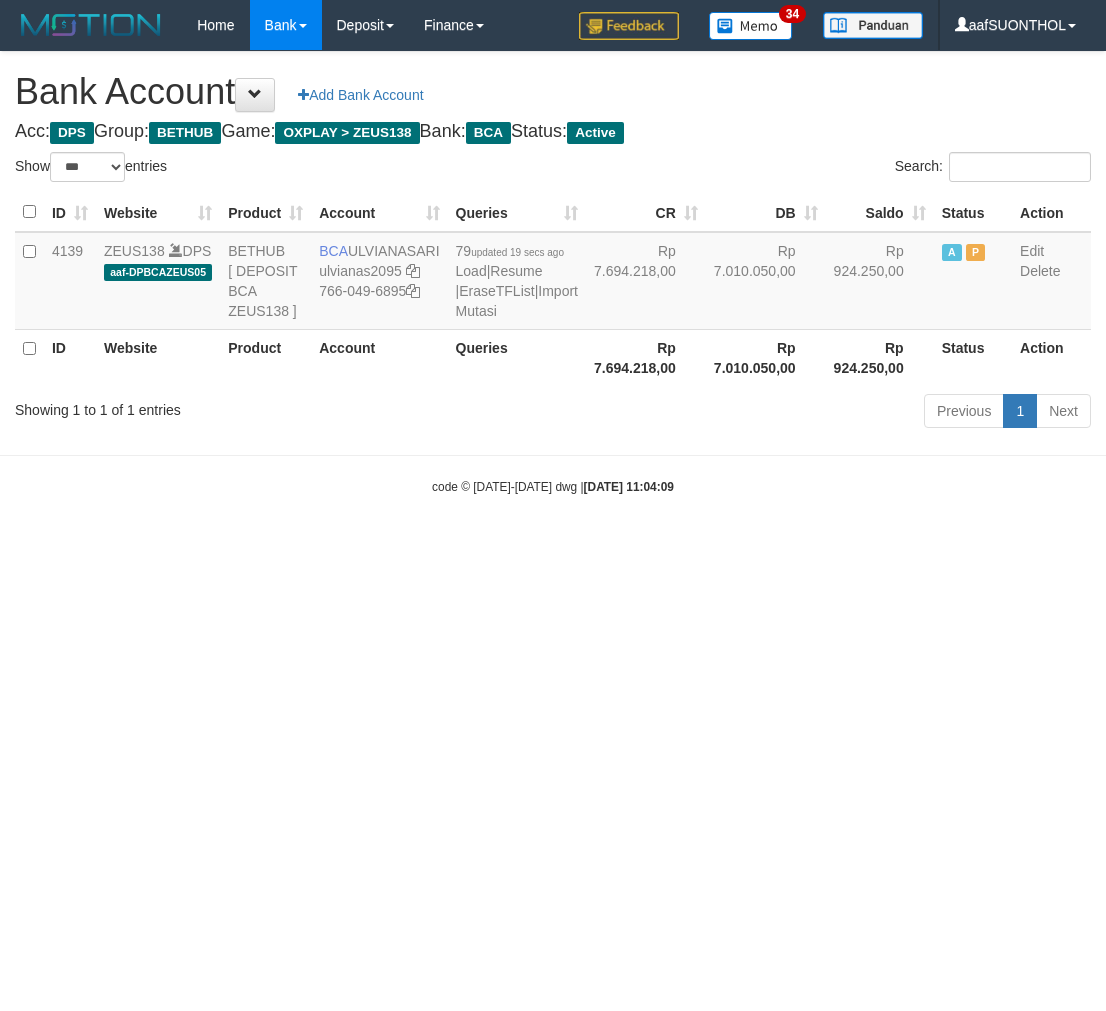 scroll, scrollTop: 0, scrollLeft: 0, axis: both 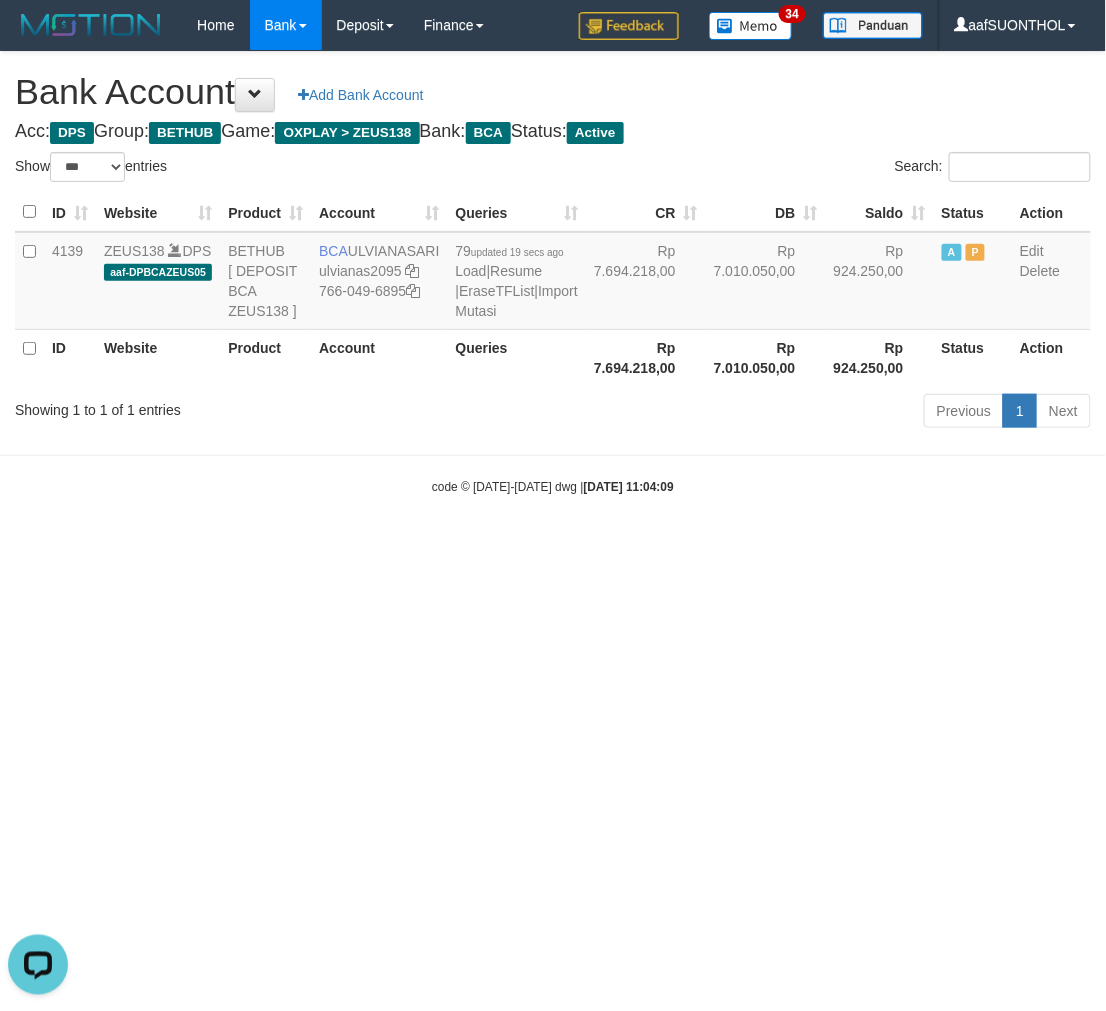 click on "Toggle navigation
Home
Bank
Account List
Load
By Website
Group
[OXPLAY]													ZEUS138
By Load Group (DPS)
Sync" at bounding box center (553, 273) 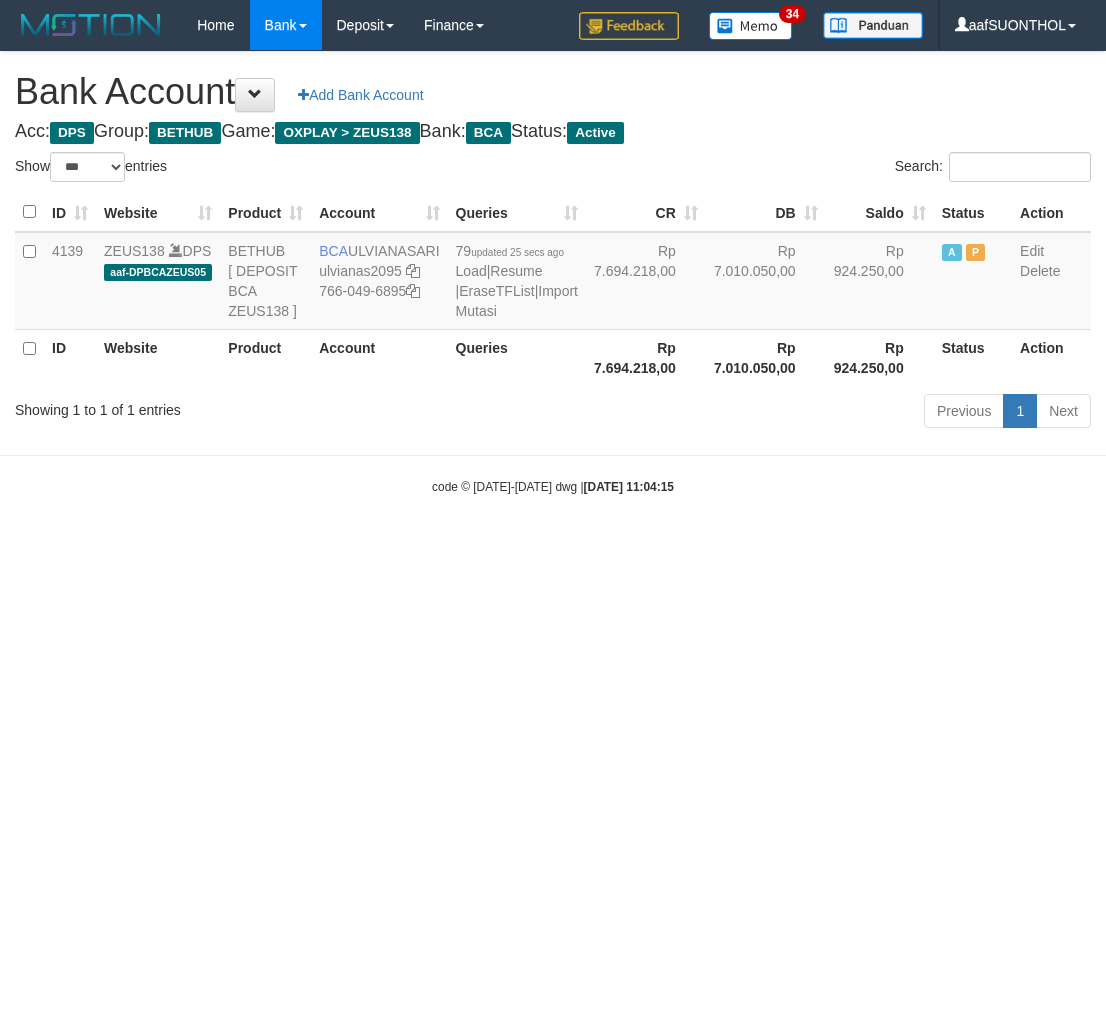 select on "***" 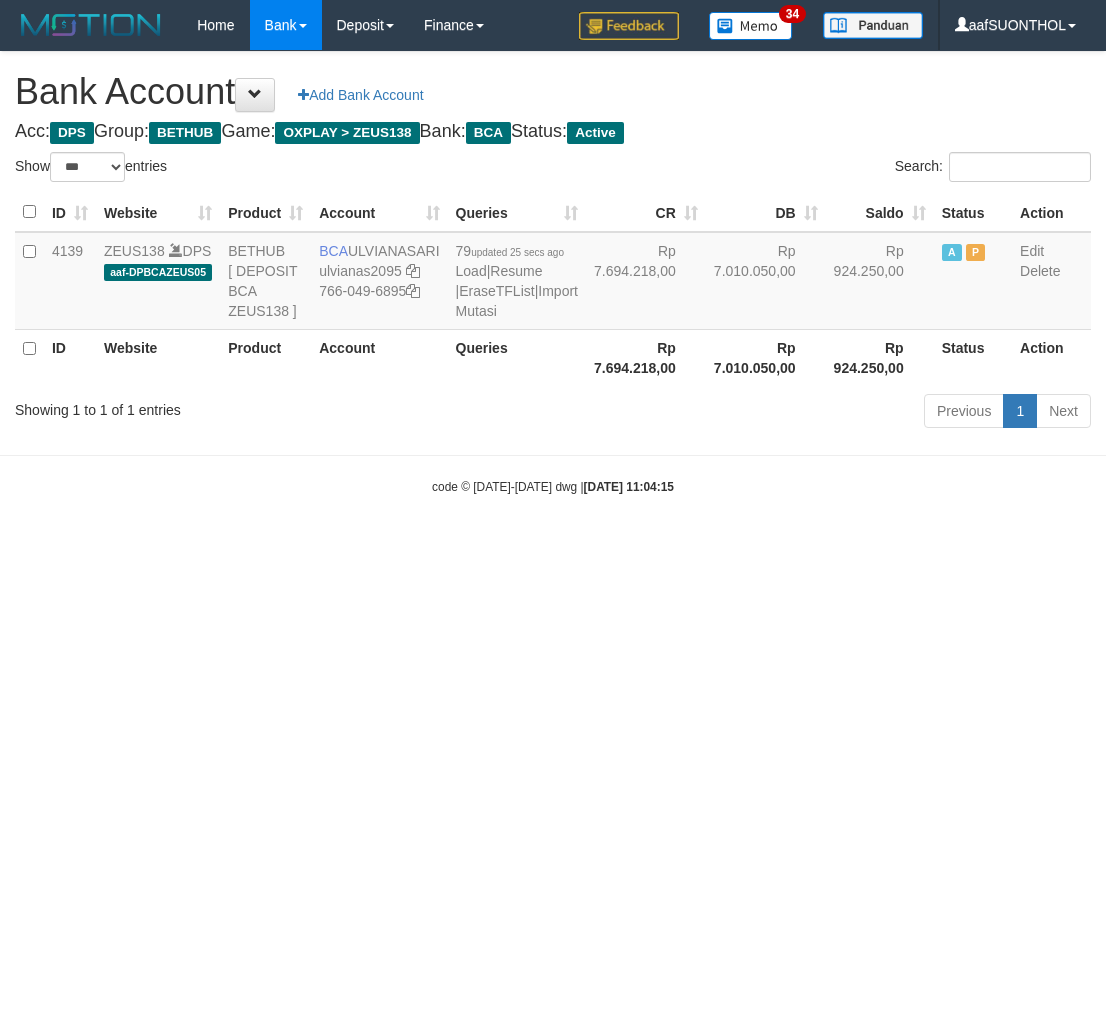 scroll, scrollTop: 0, scrollLeft: 0, axis: both 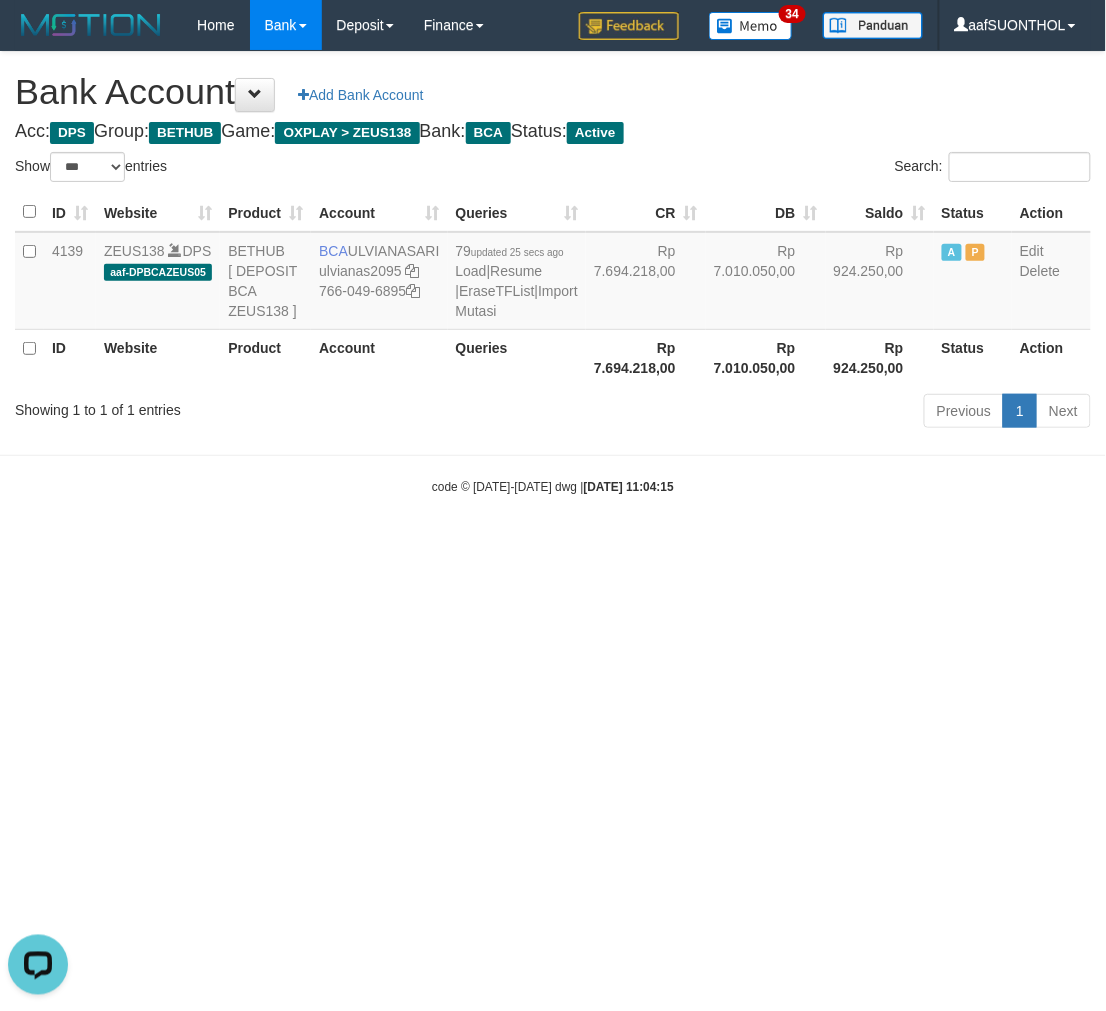 click on "Toggle navigation
Home
Bank
Account List
Load
By Website
Group
[OXPLAY]													ZEUS138
By Load Group (DPS)
Sync" at bounding box center (553, 273) 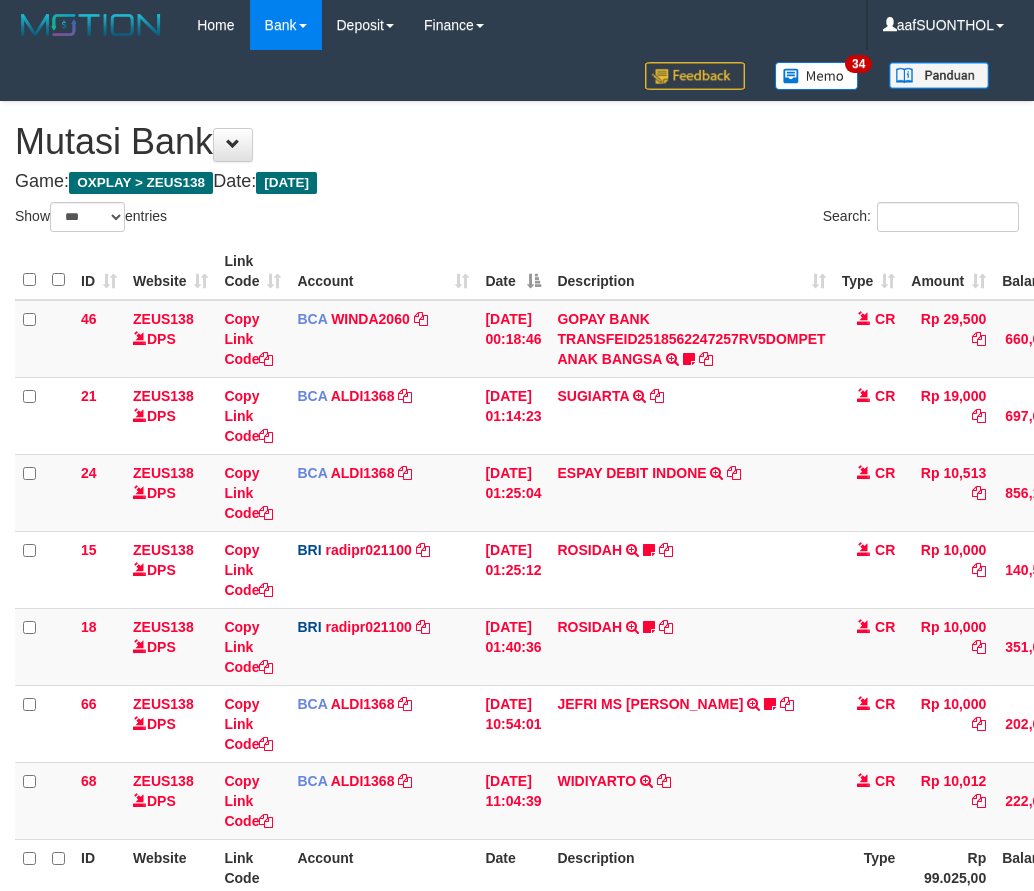 select on "***" 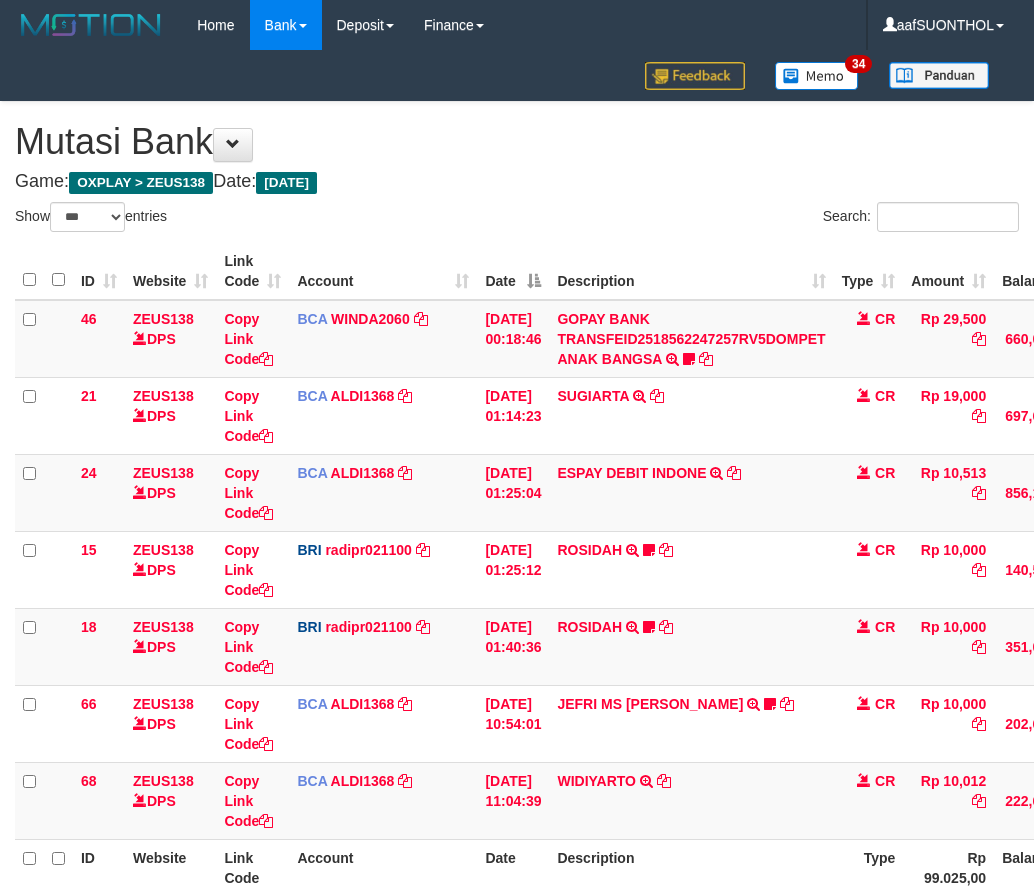 scroll, scrollTop: 124, scrollLeft: 0, axis: vertical 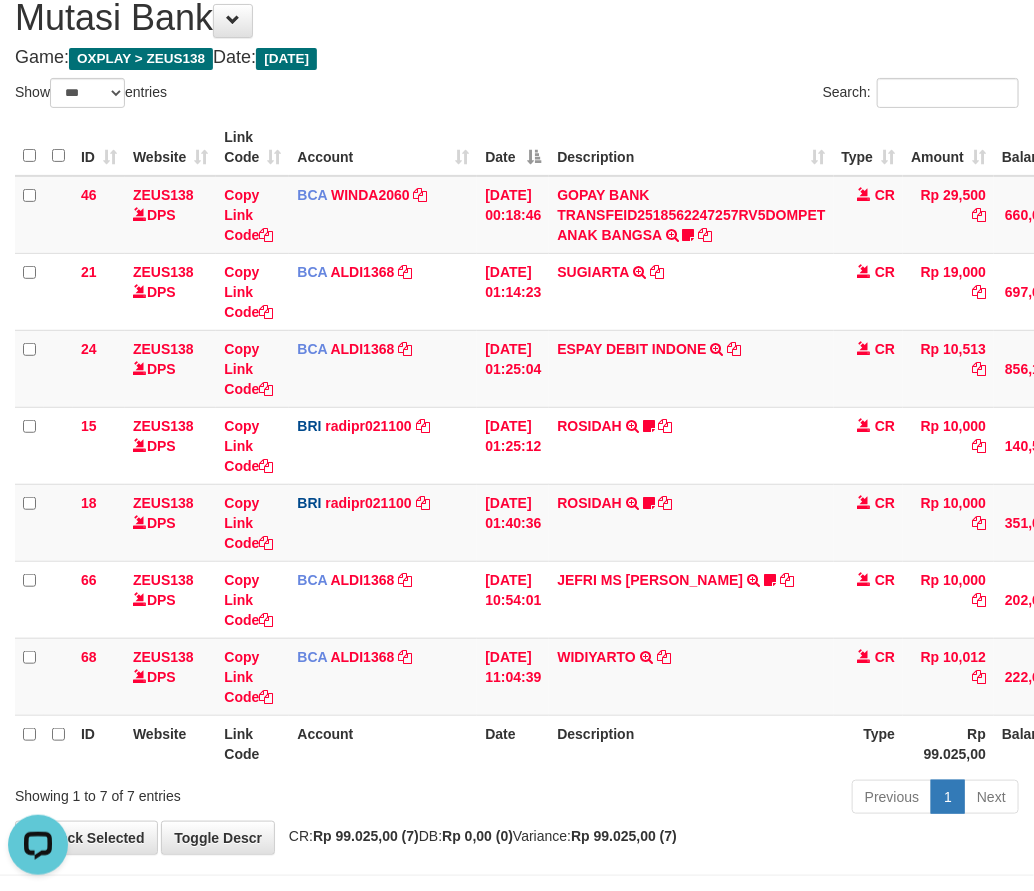 click on "Previous 1 Next" at bounding box center (732, 799) 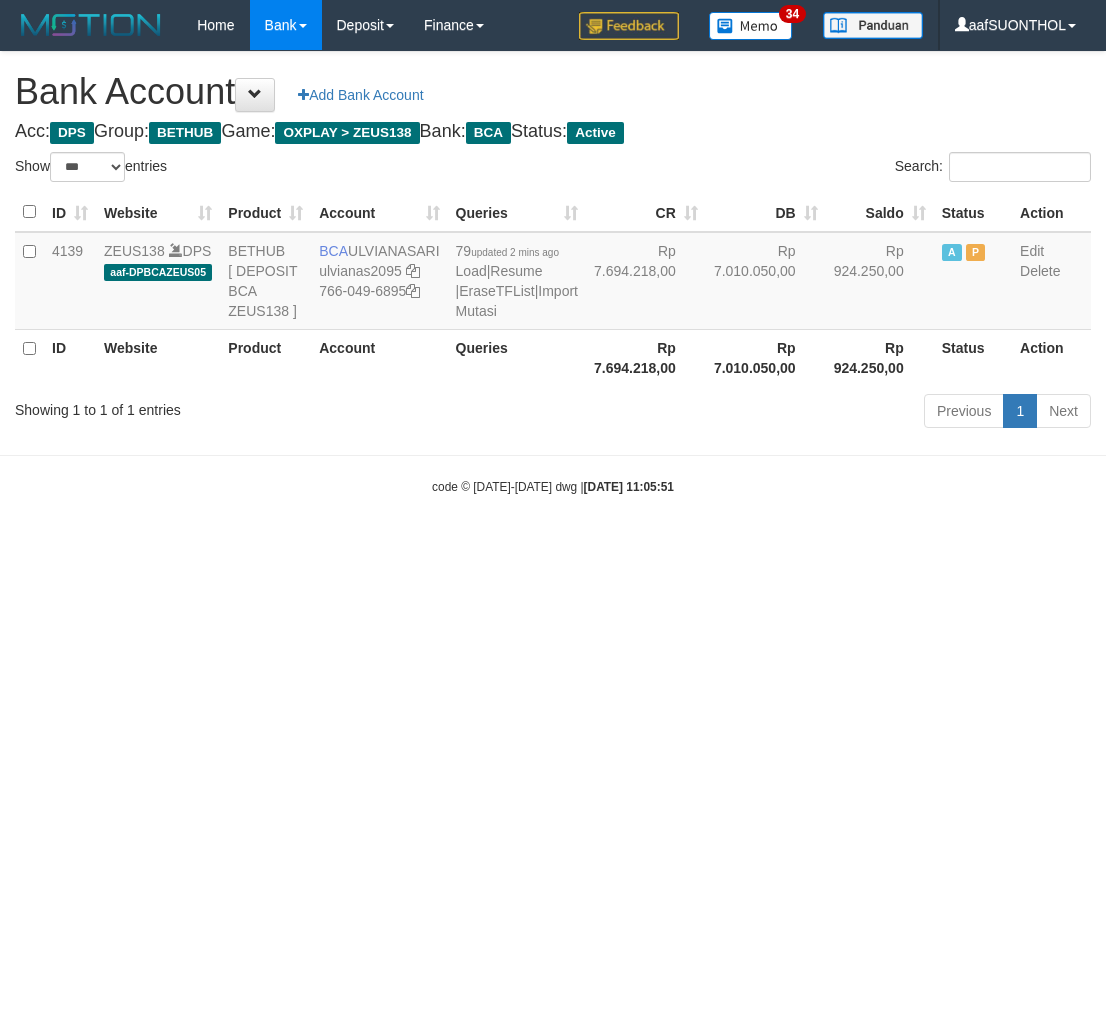 select on "***" 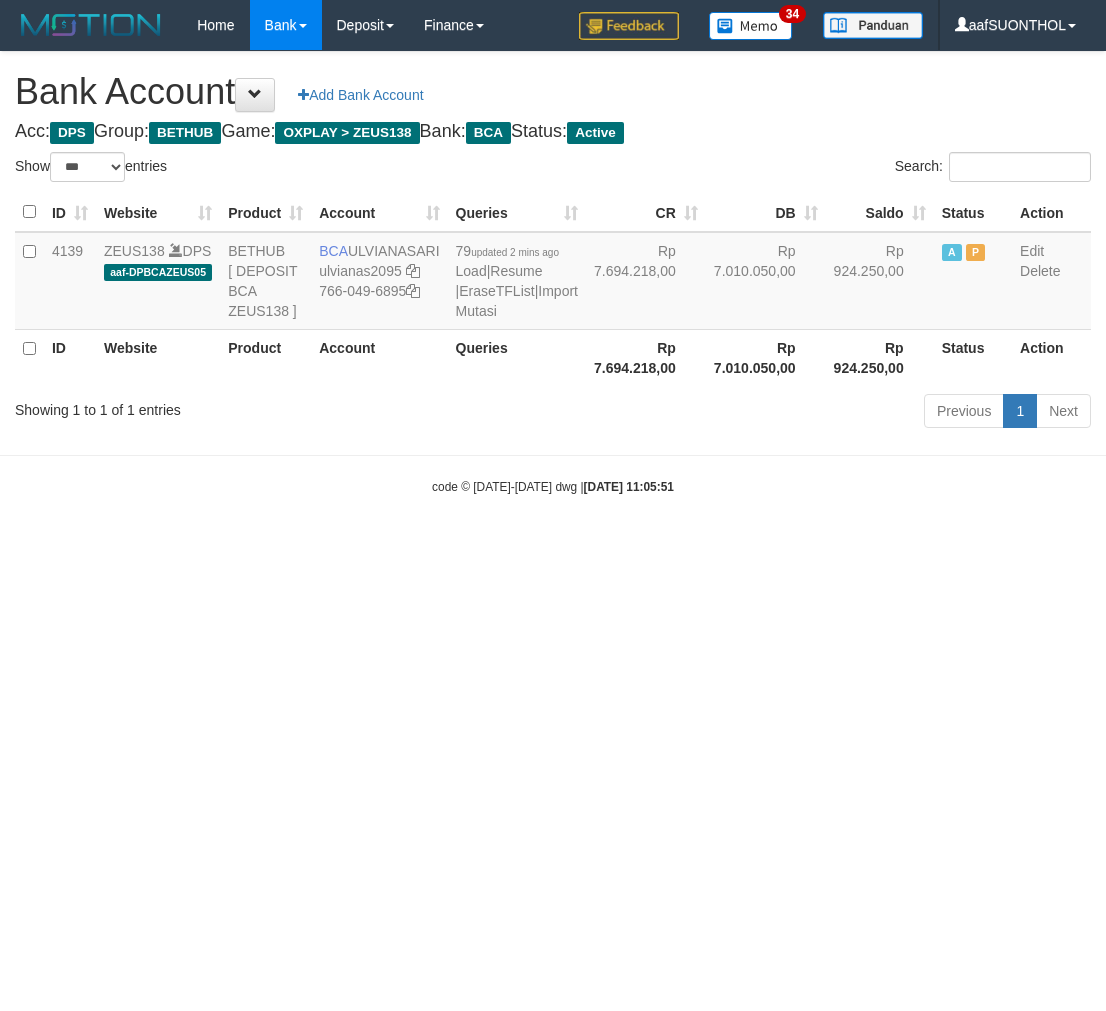 scroll, scrollTop: 0, scrollLeft: 0, axis: both 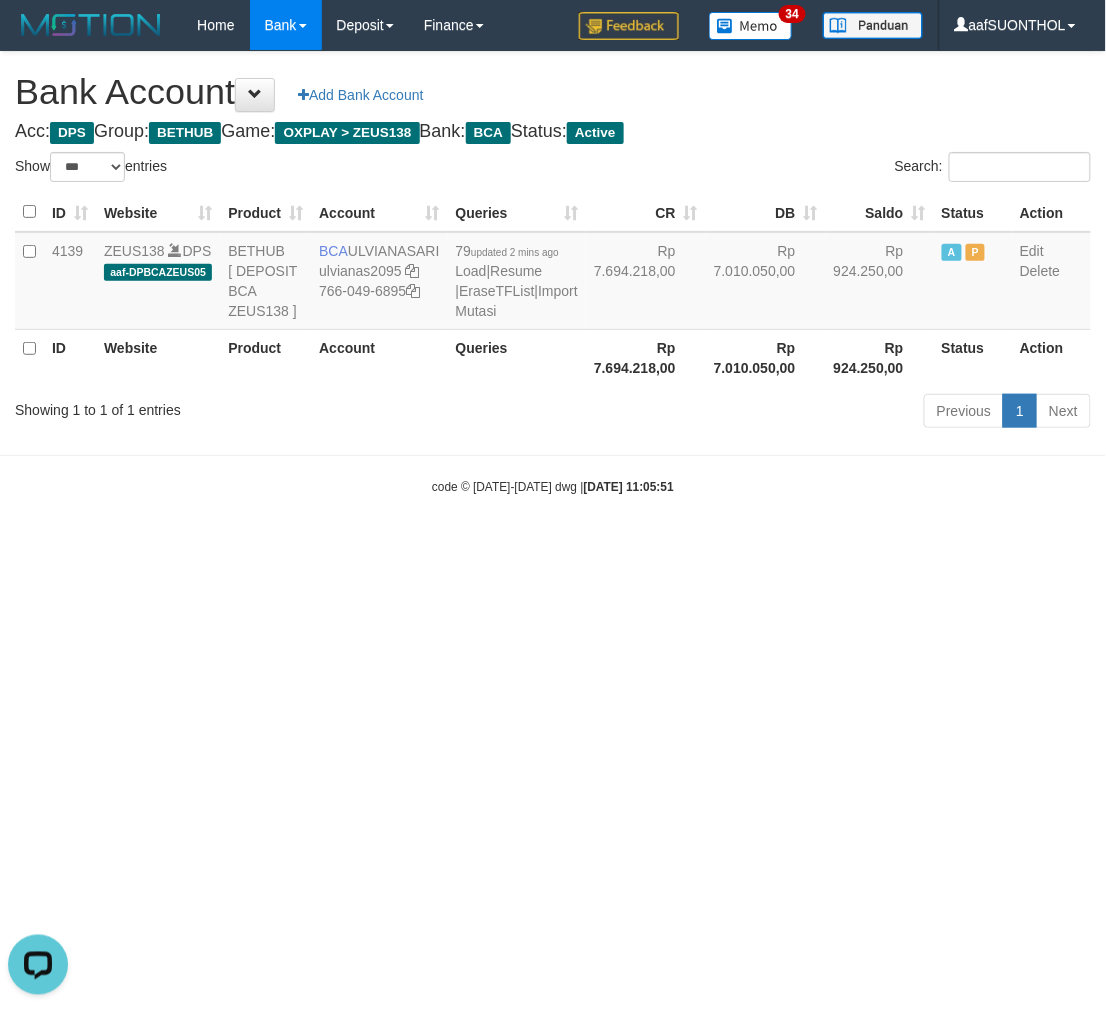 drag, startPoint x: 697, startPoint y: 745, endPoint x: 675, endPoint y: 736, distance: 23.769728 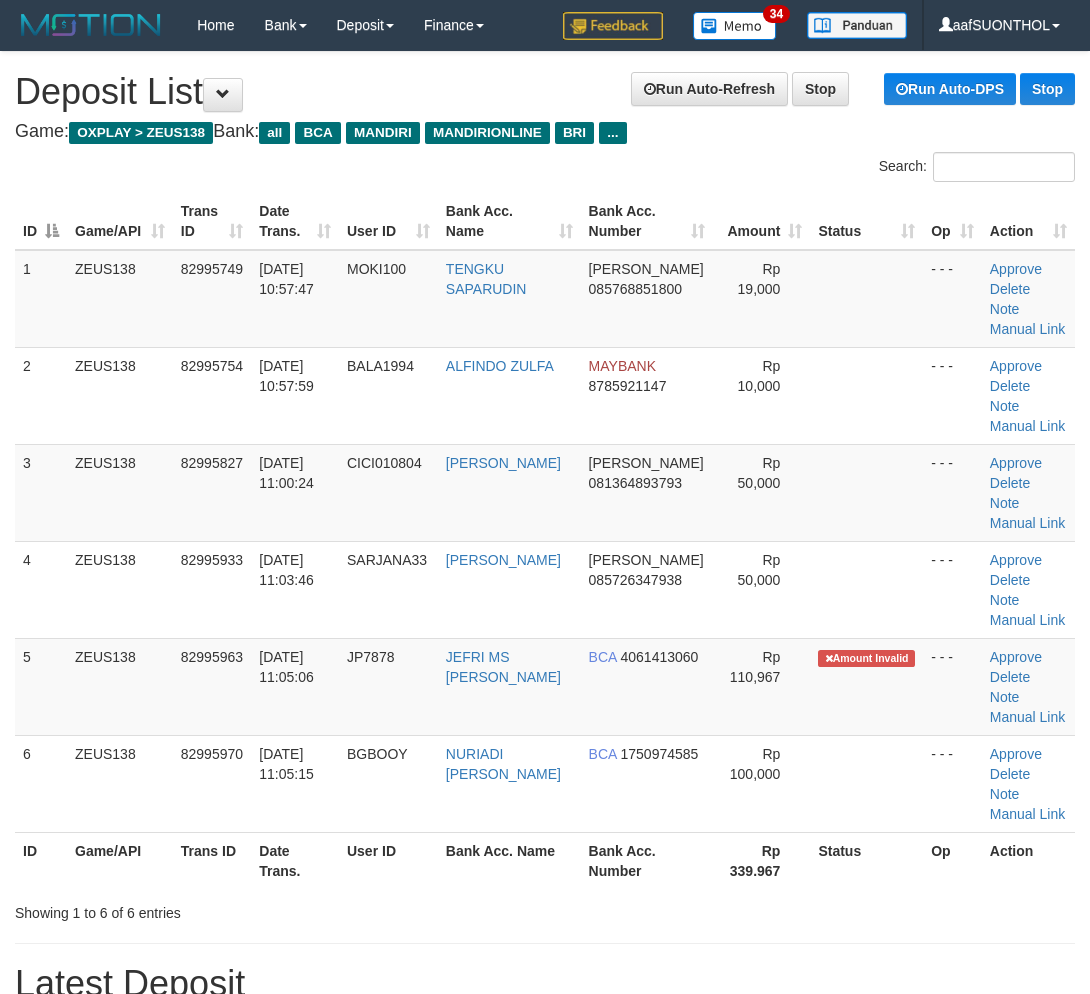 scroll, scrollTop: 0, scrollLeft: 0, axis: both 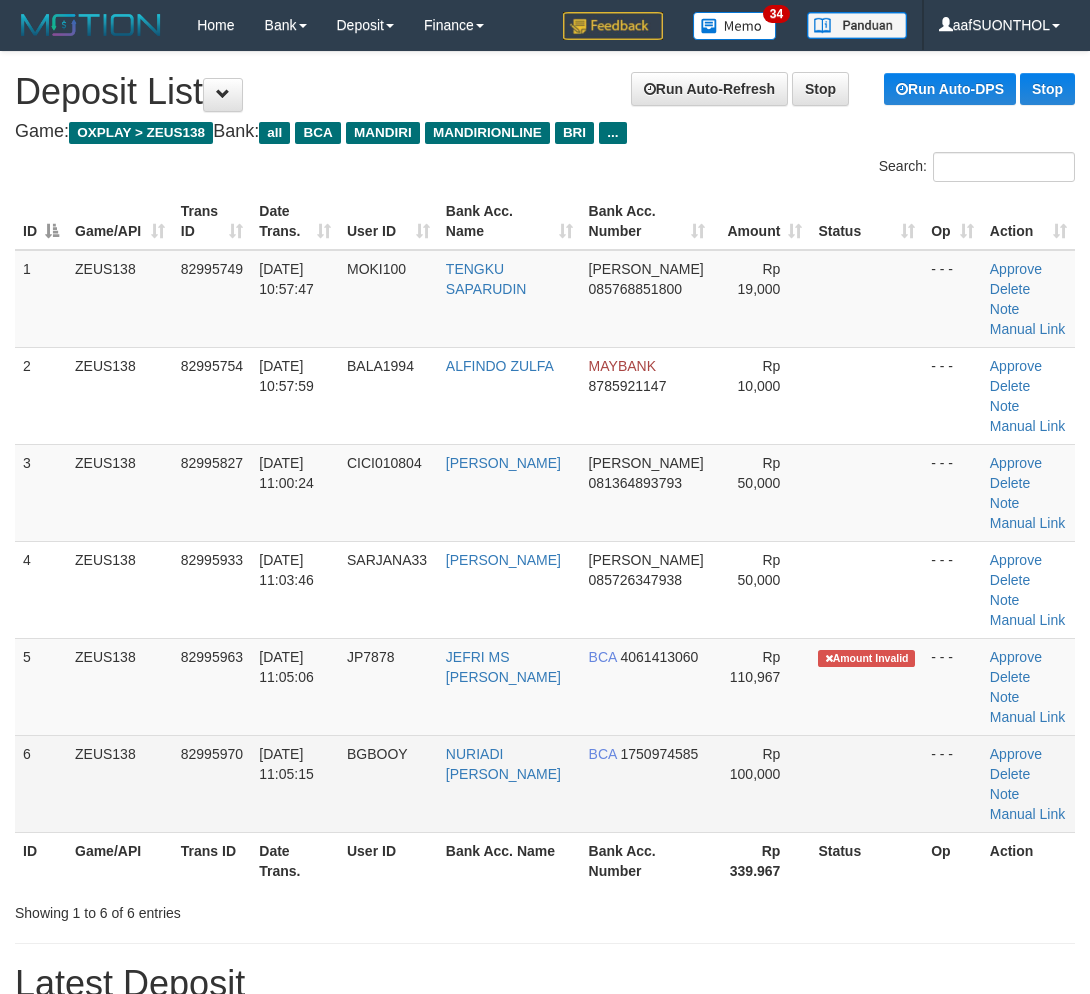 click at bounding box center (866, 783) 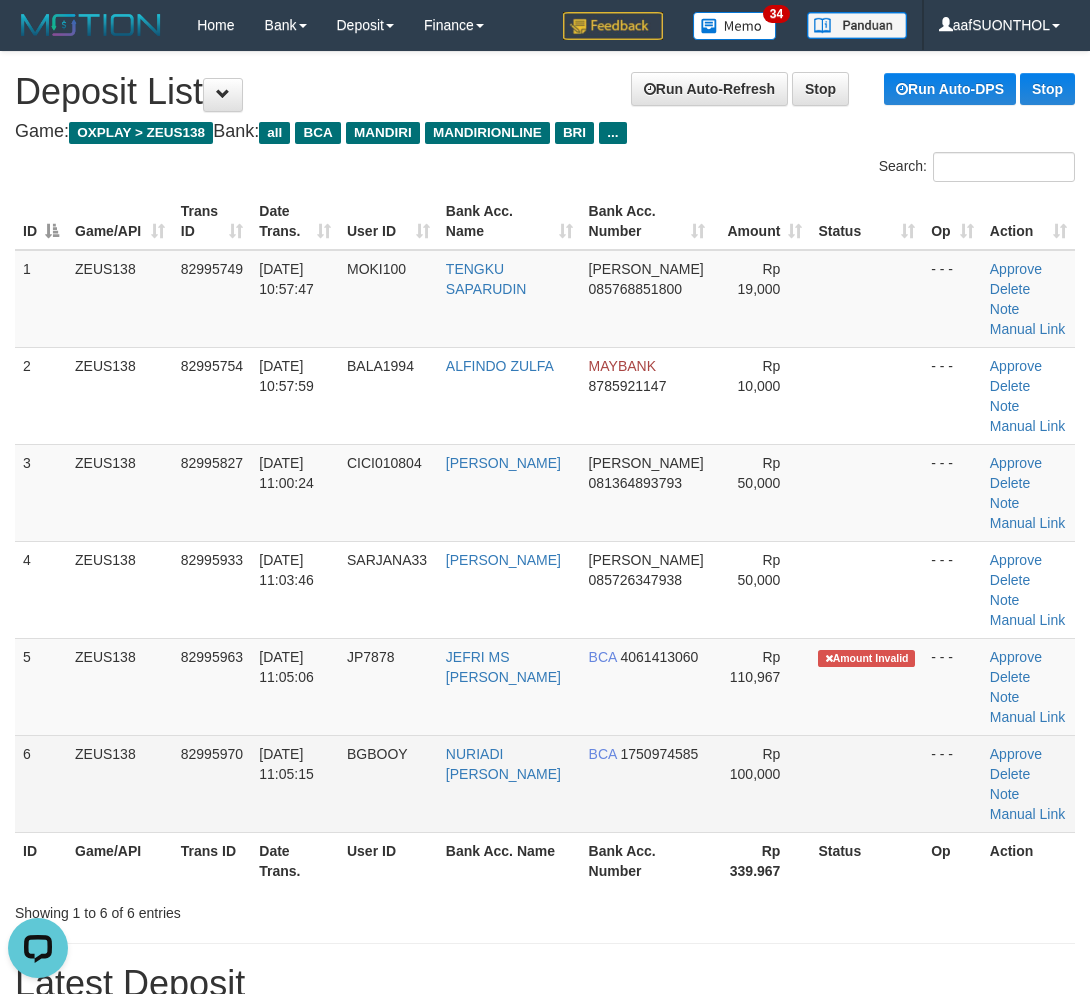 scroll, scrollTop: 0, scrollLeft: 0, axis: both 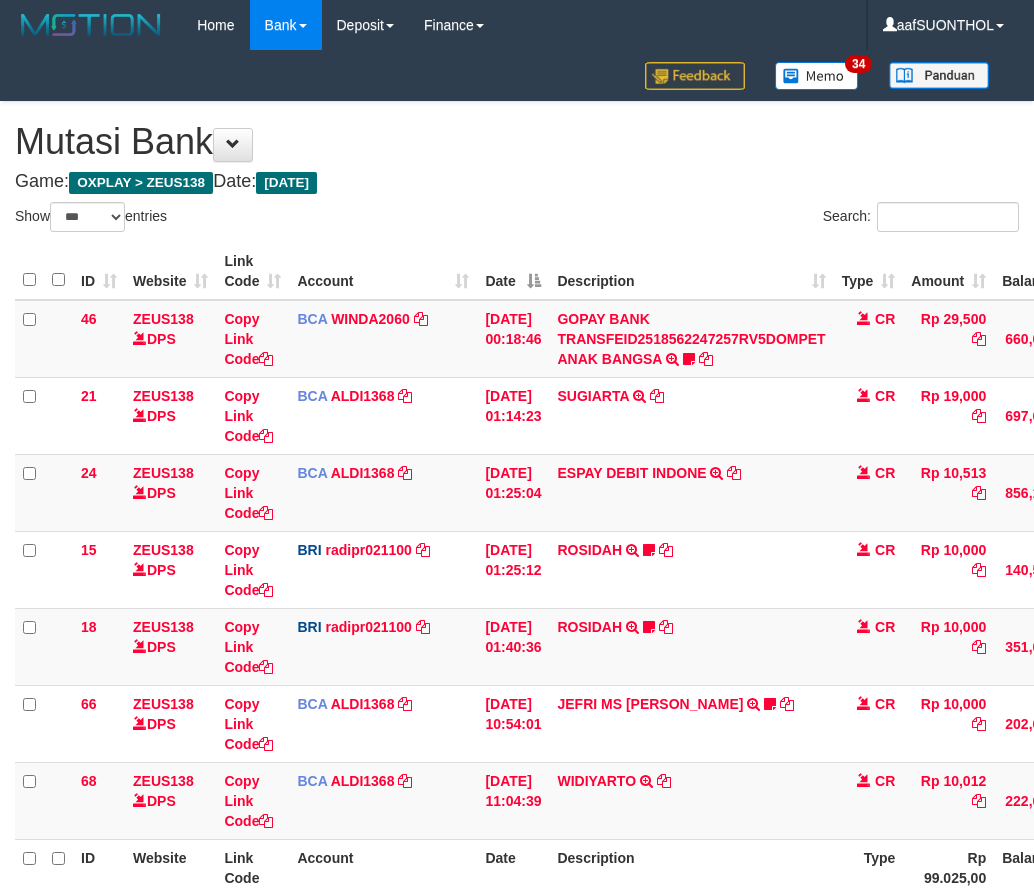 select on "***" 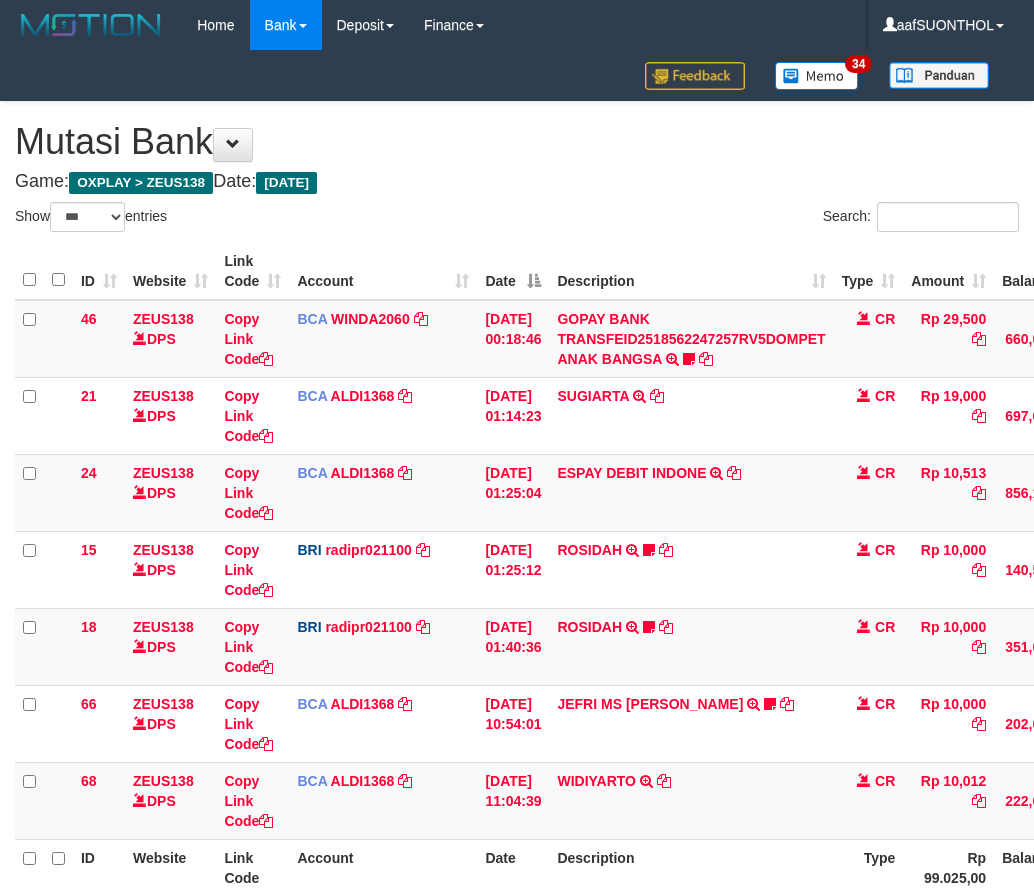scroll, scrollTop: 131, scrollLeft: 0, axis: vertical 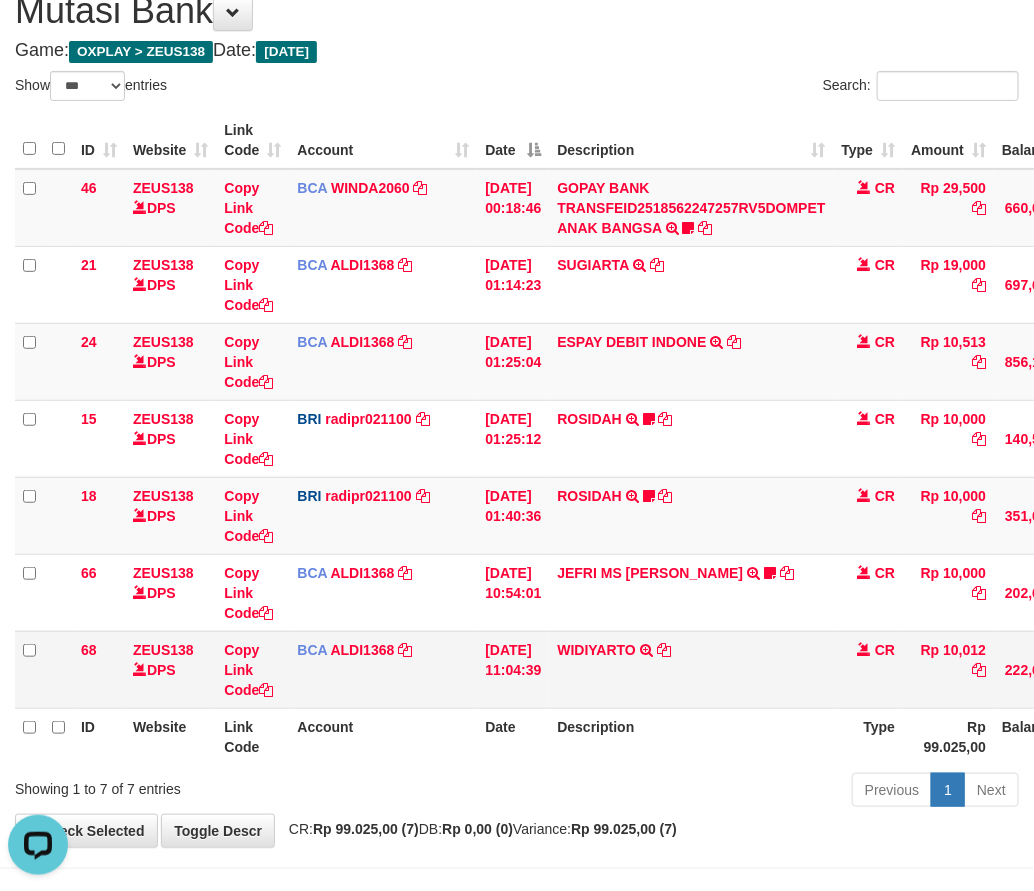 drag, startPoint x: 644, startPoint y: 701, endPoint x: 621, endPoint y: 682, distance: 29.832869 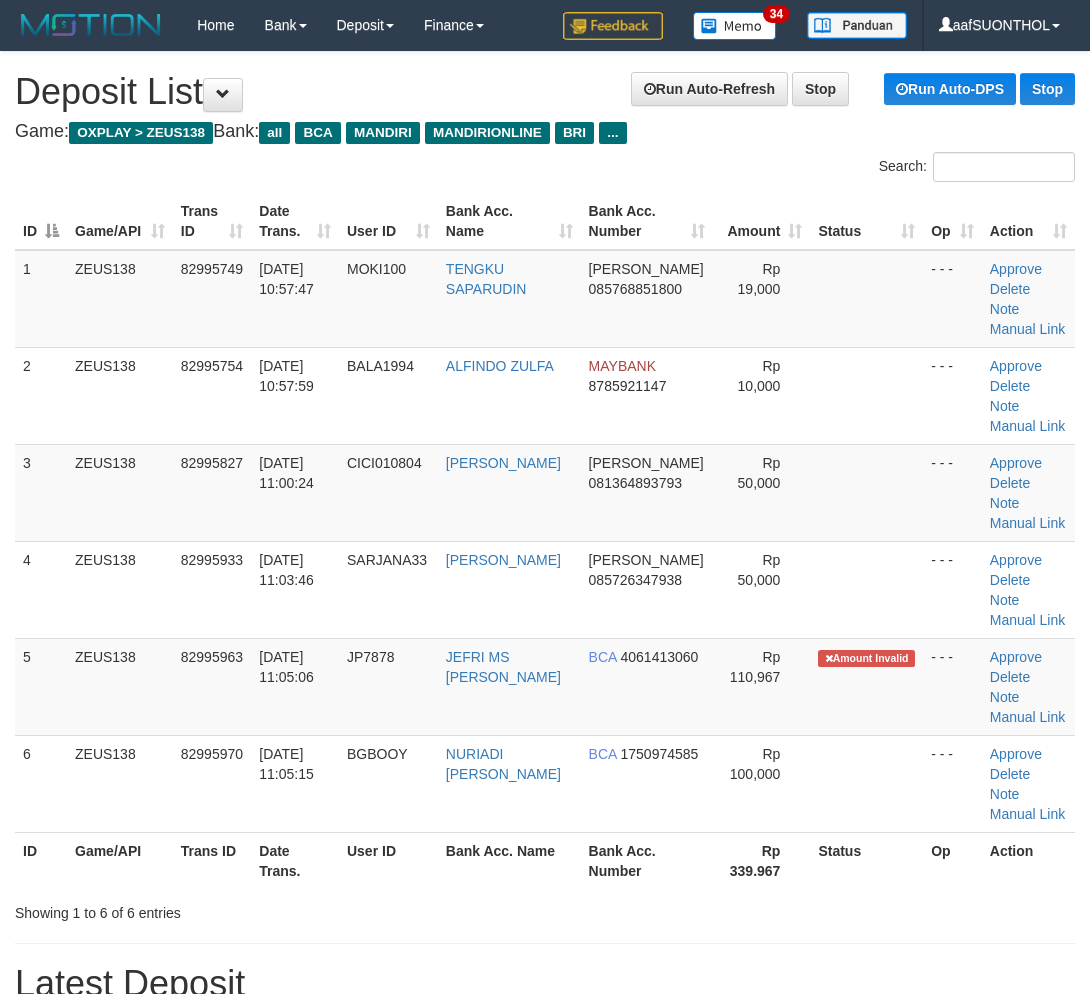 scroll, scrollTop: 0, scrollLeft: 0, axis: both 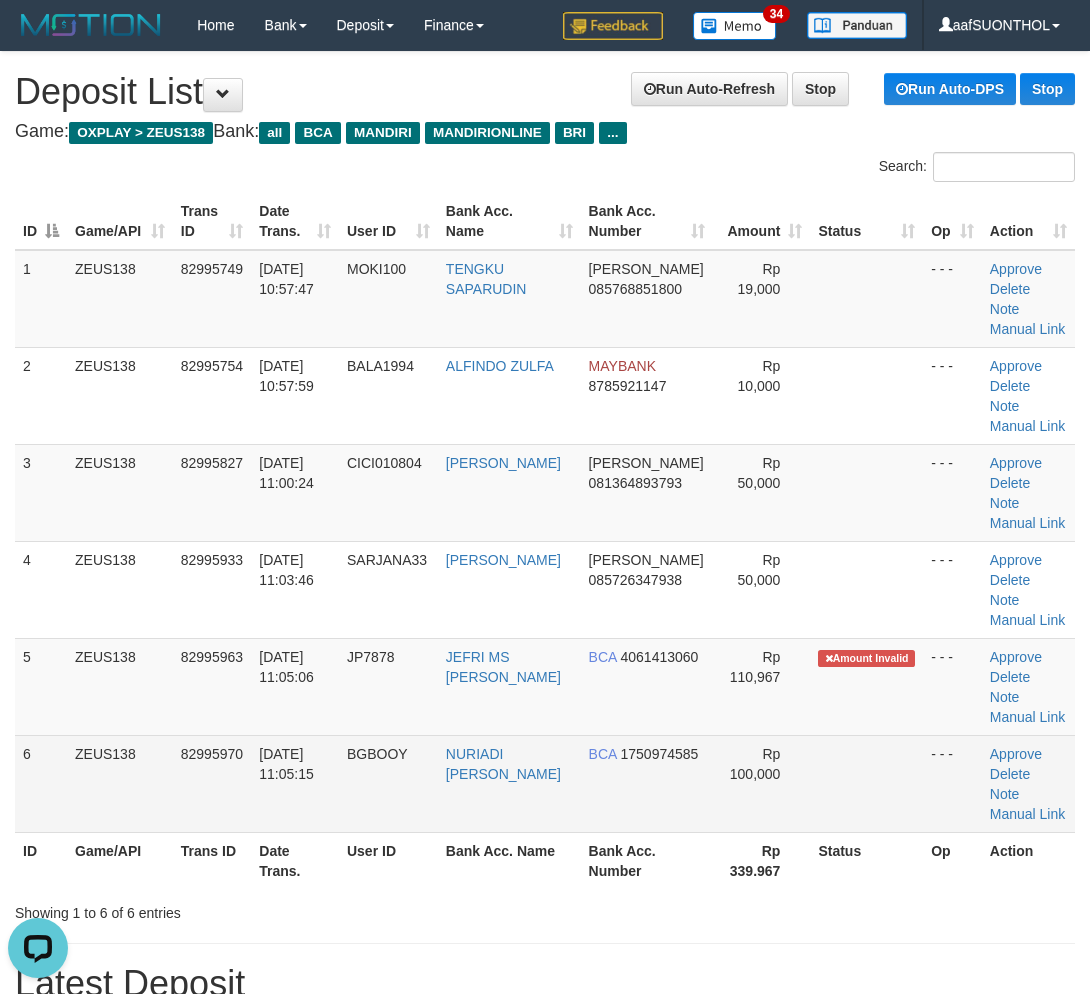 click on "Rp 100,000" at bounding box center (761, 783) 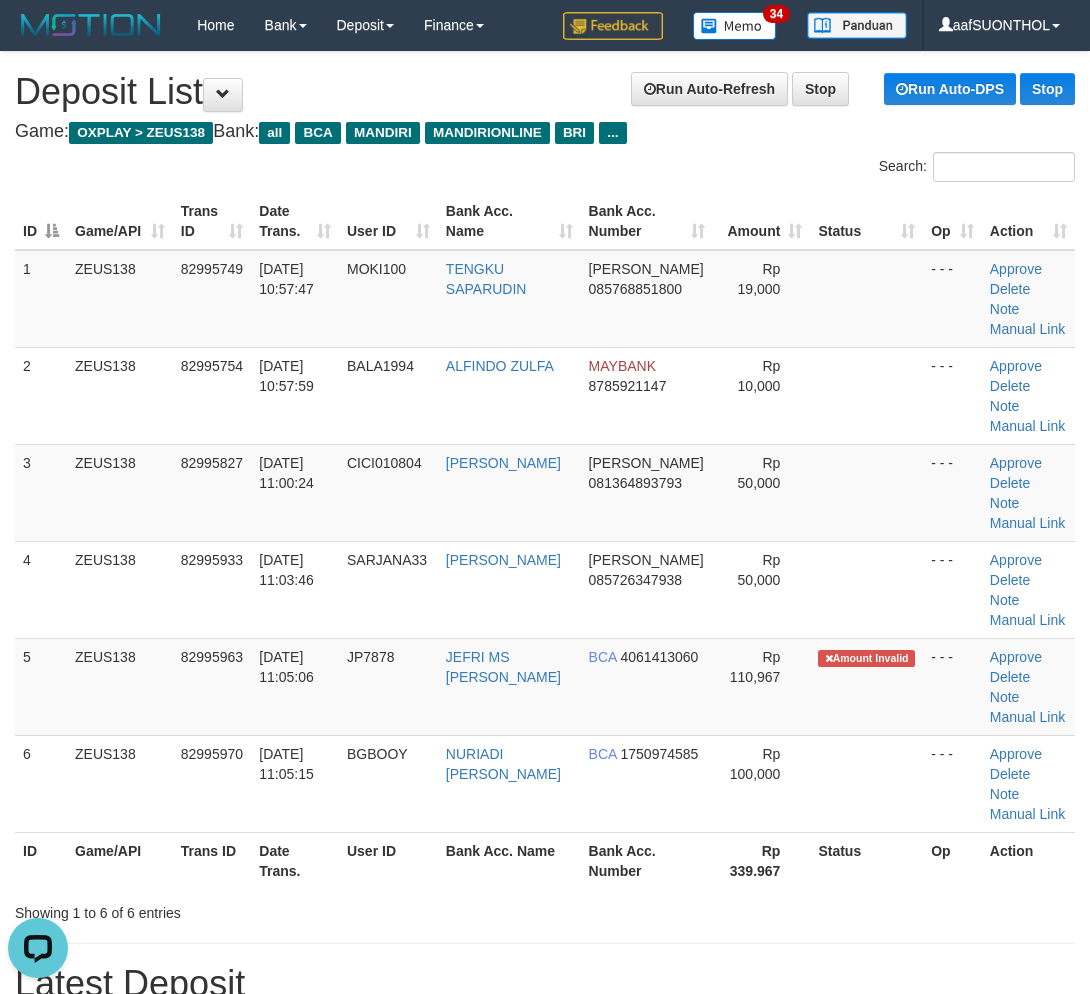 drag, startPoint x: 762, startPoint y: 853, endPoint x: 1096, endPoint y: 802, distance: 337.87128 